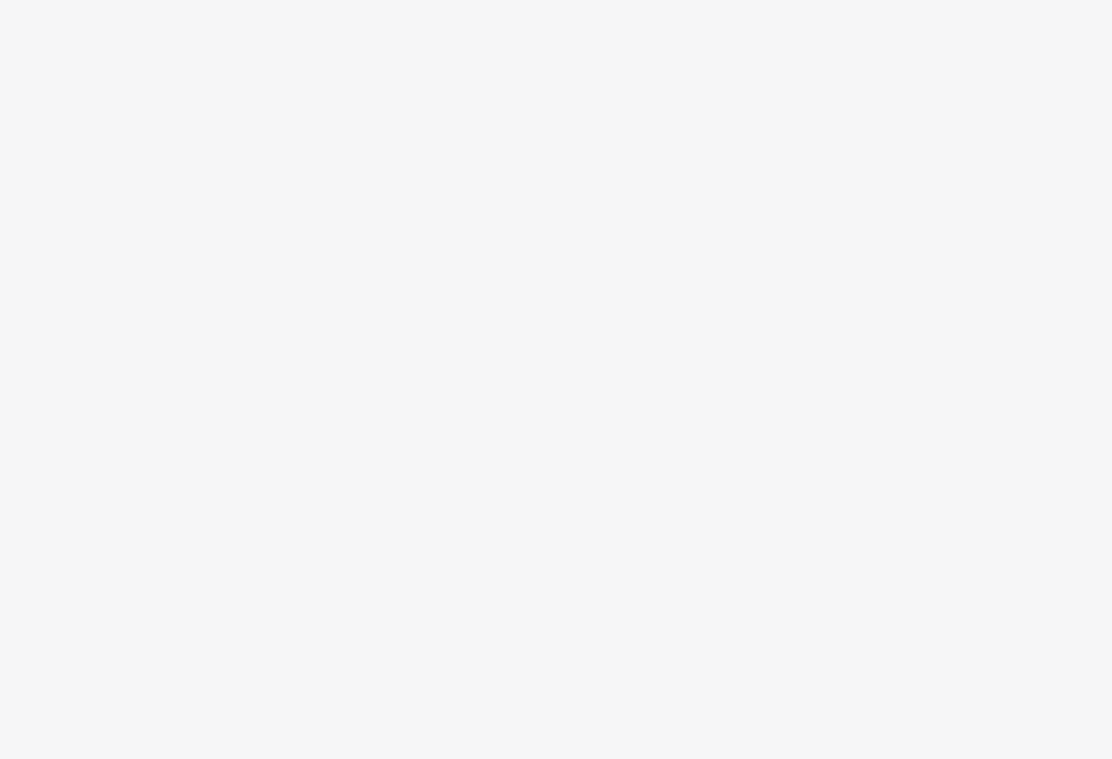 scroll, scrollTop: 0, scrollLeft: 0, axis: both 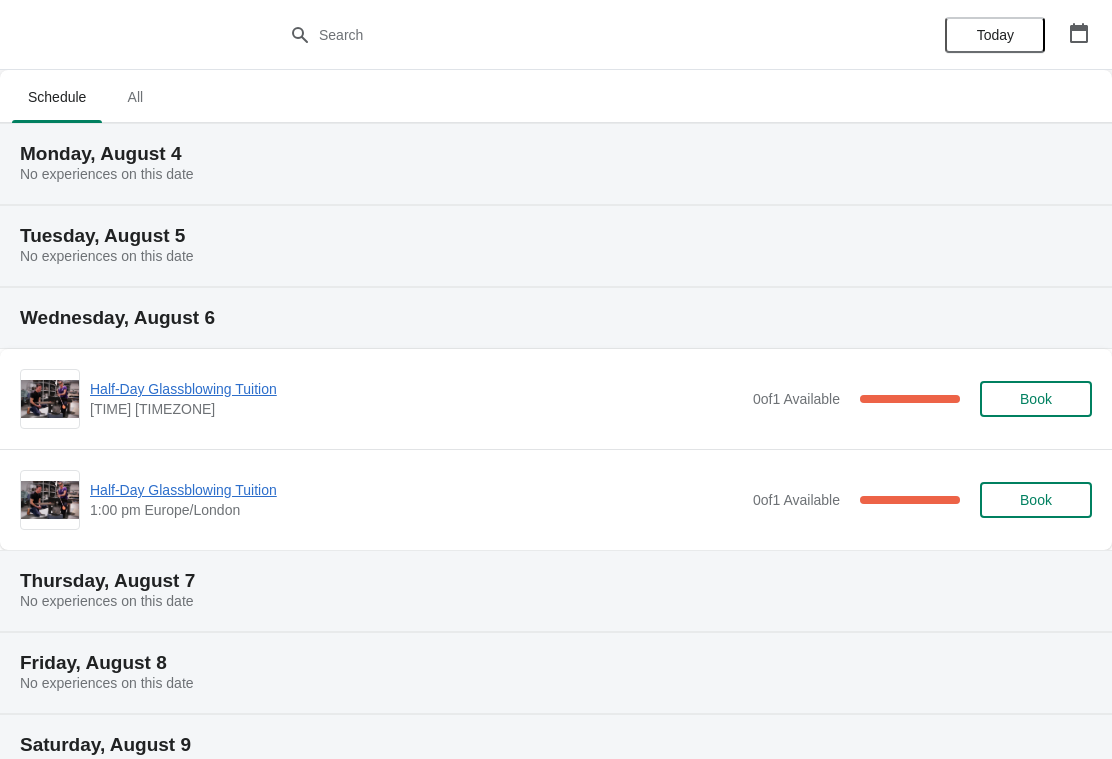 click at bounding box center [1079, 33] 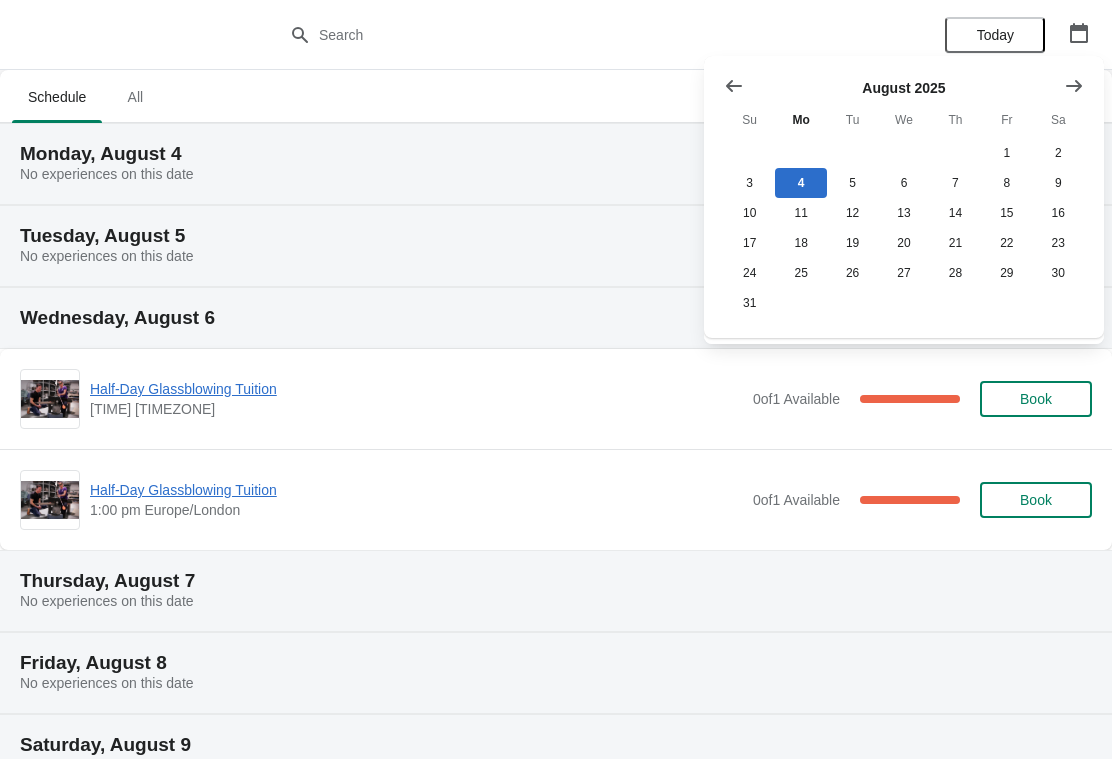 click 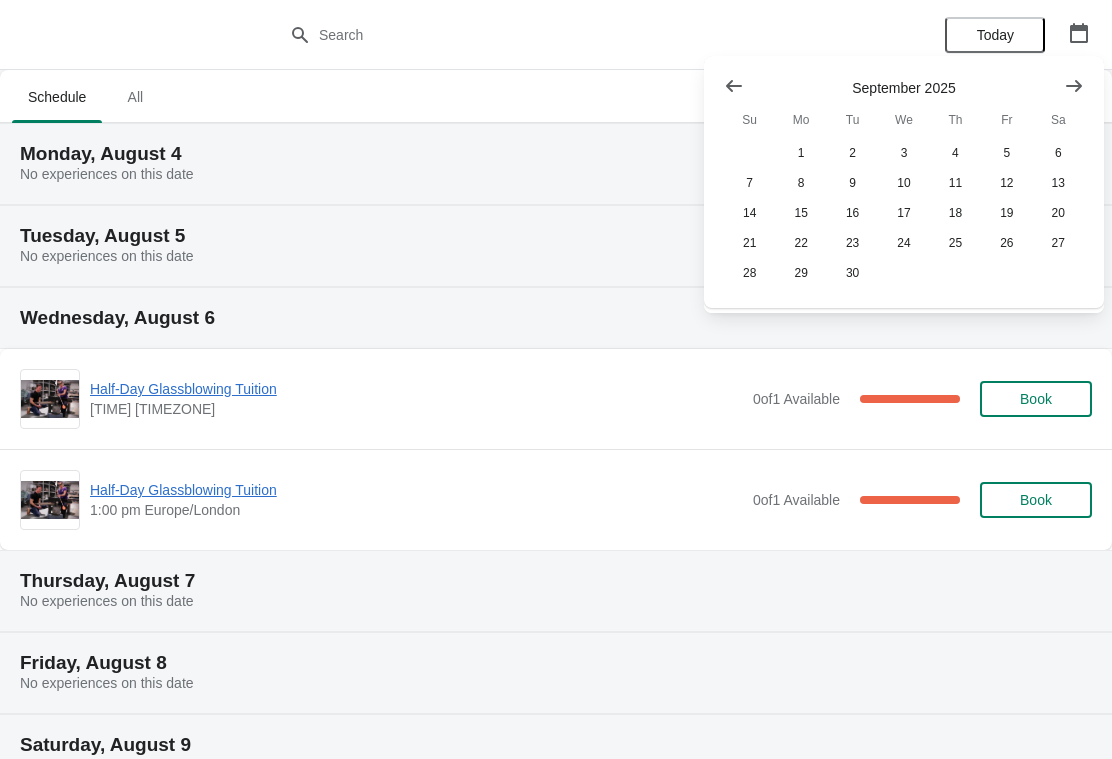 click 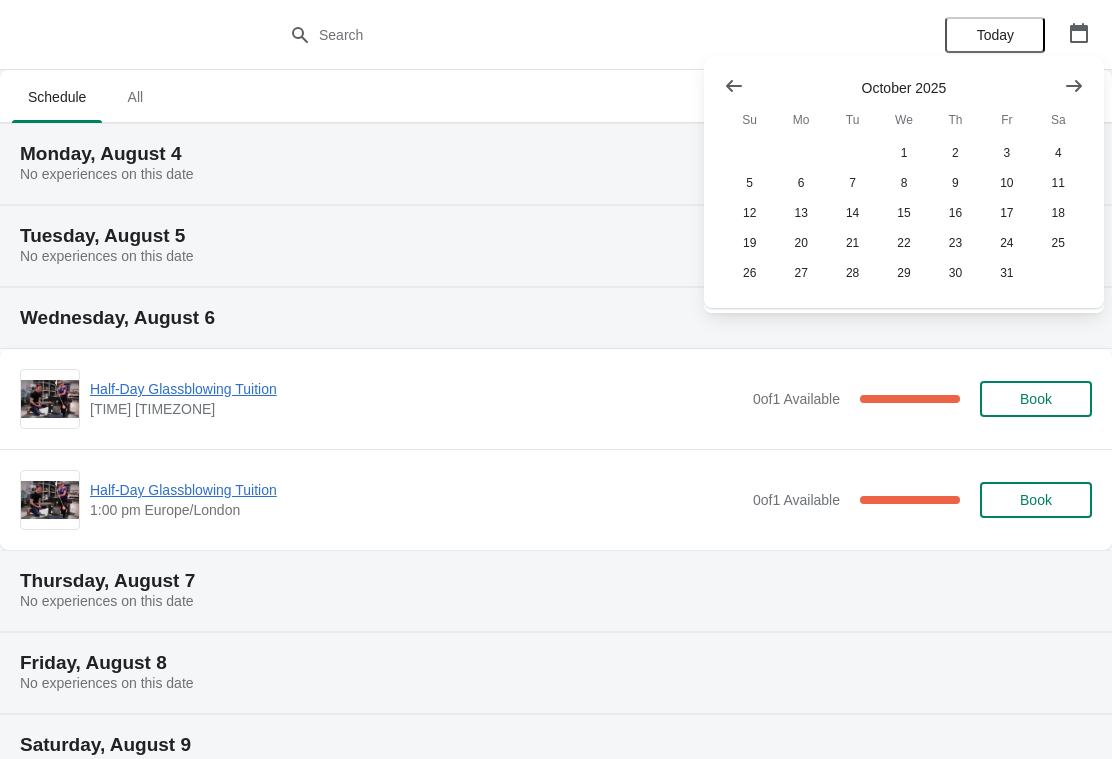 click 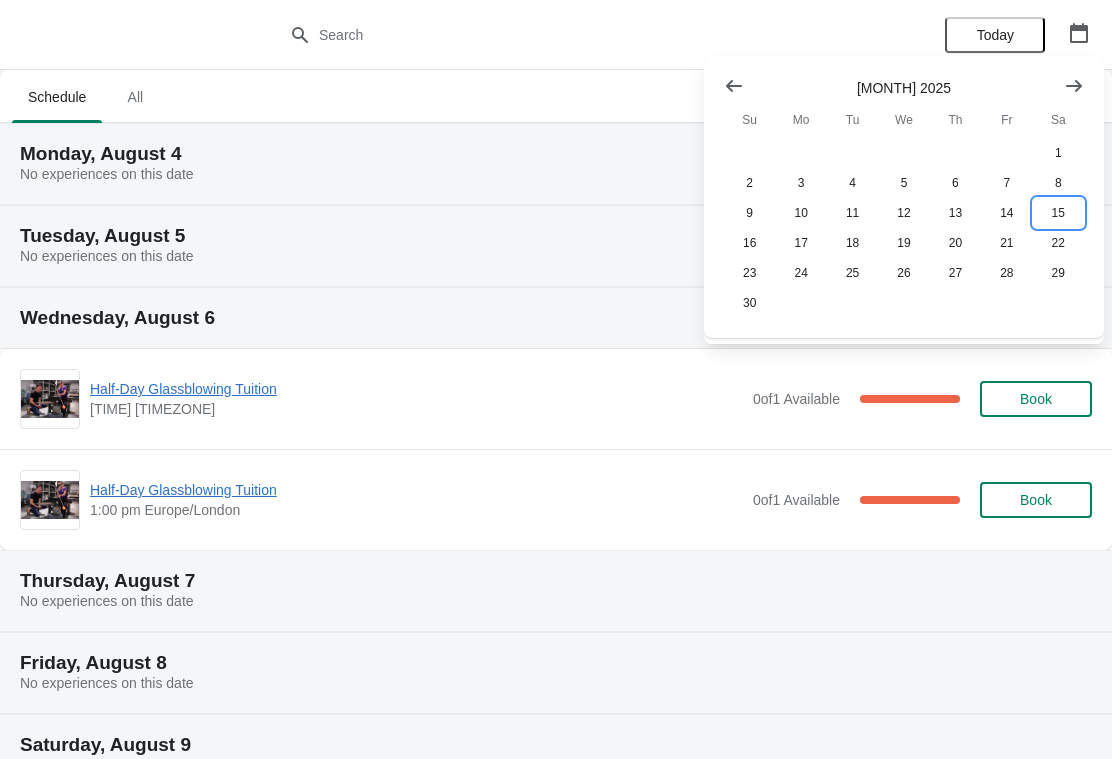 click on "15" at bounding box center (1058, 213) 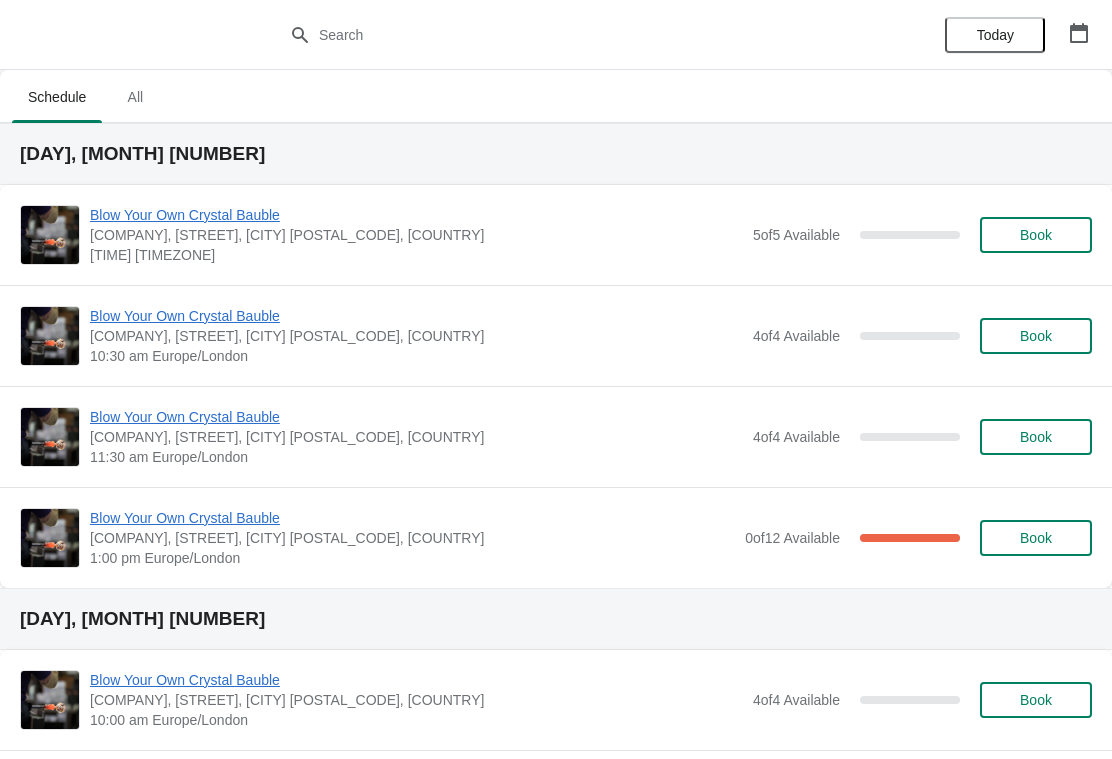 click on "Blow Your Own Crystal Bauble" at bounding box center [412, 518] 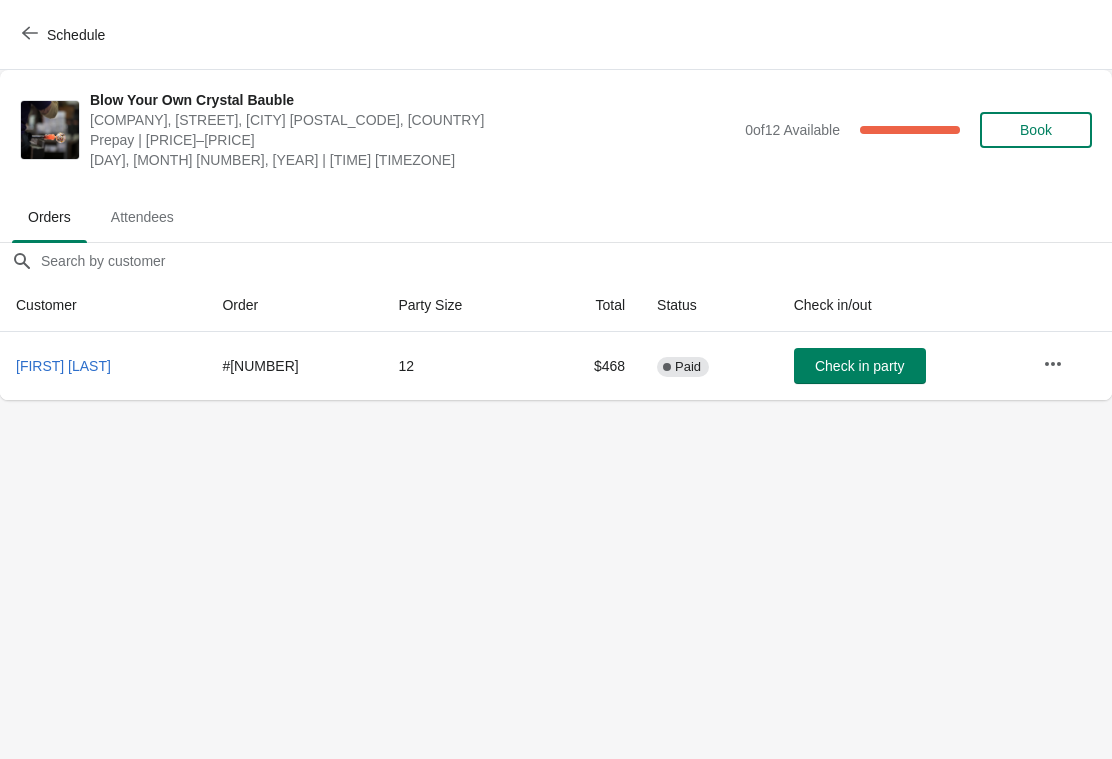 click 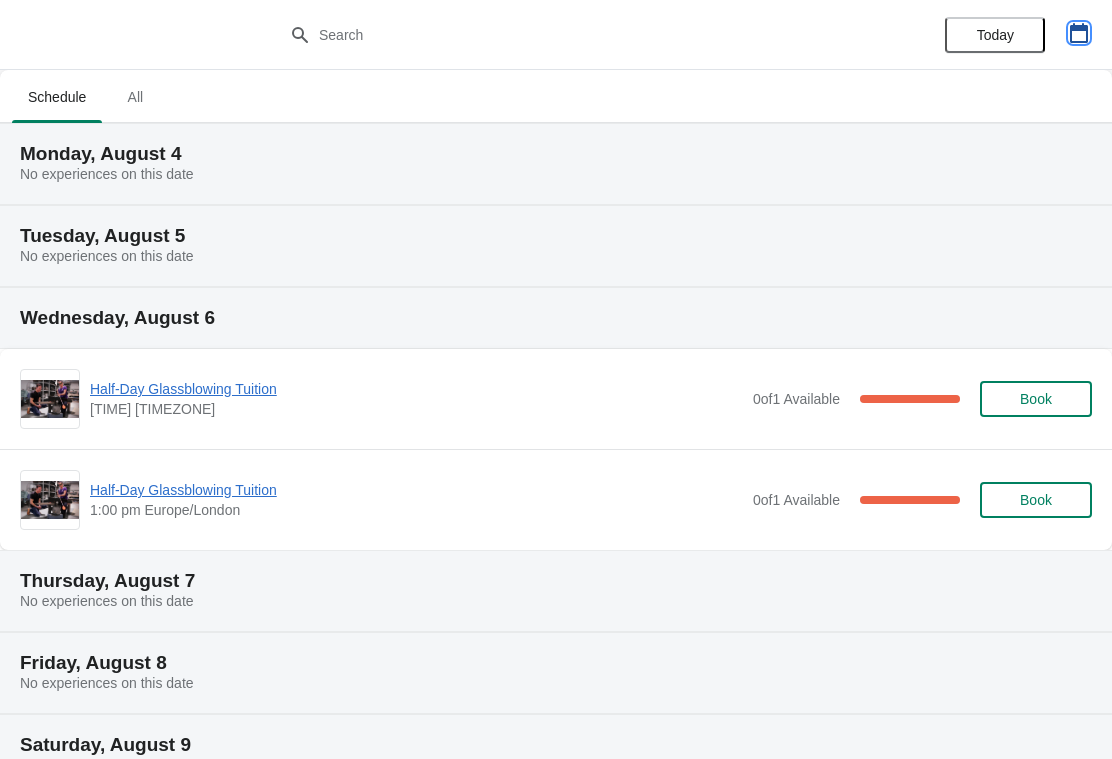 click 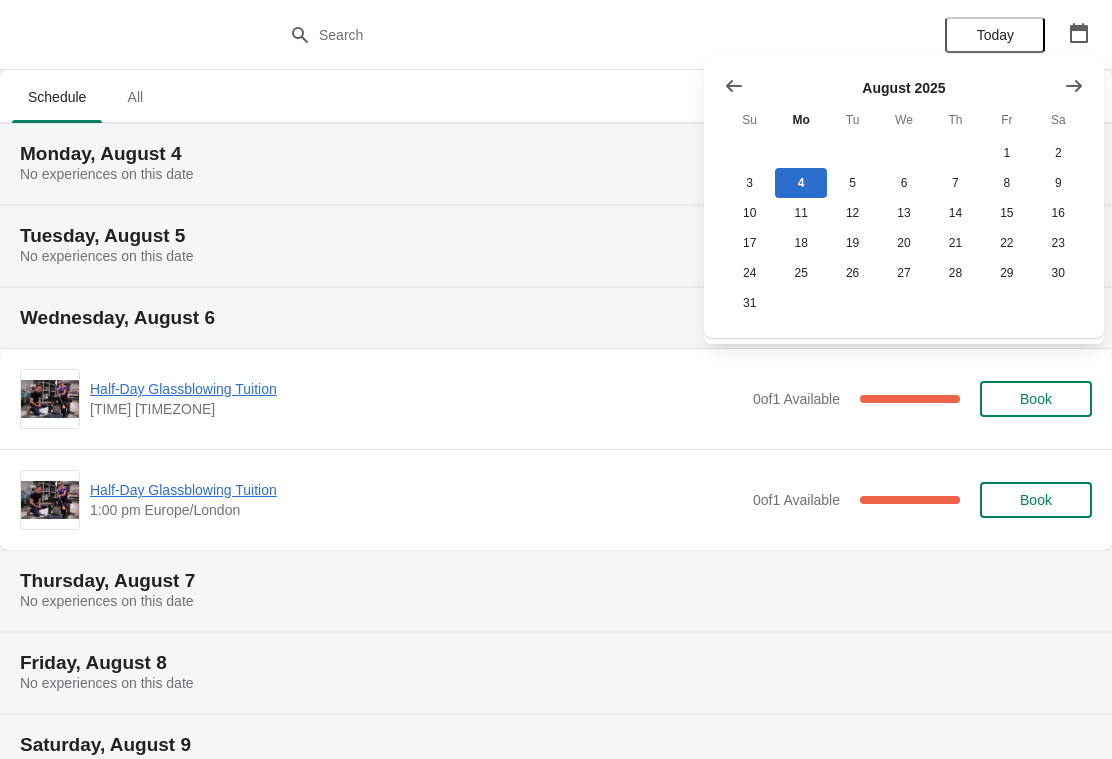 click 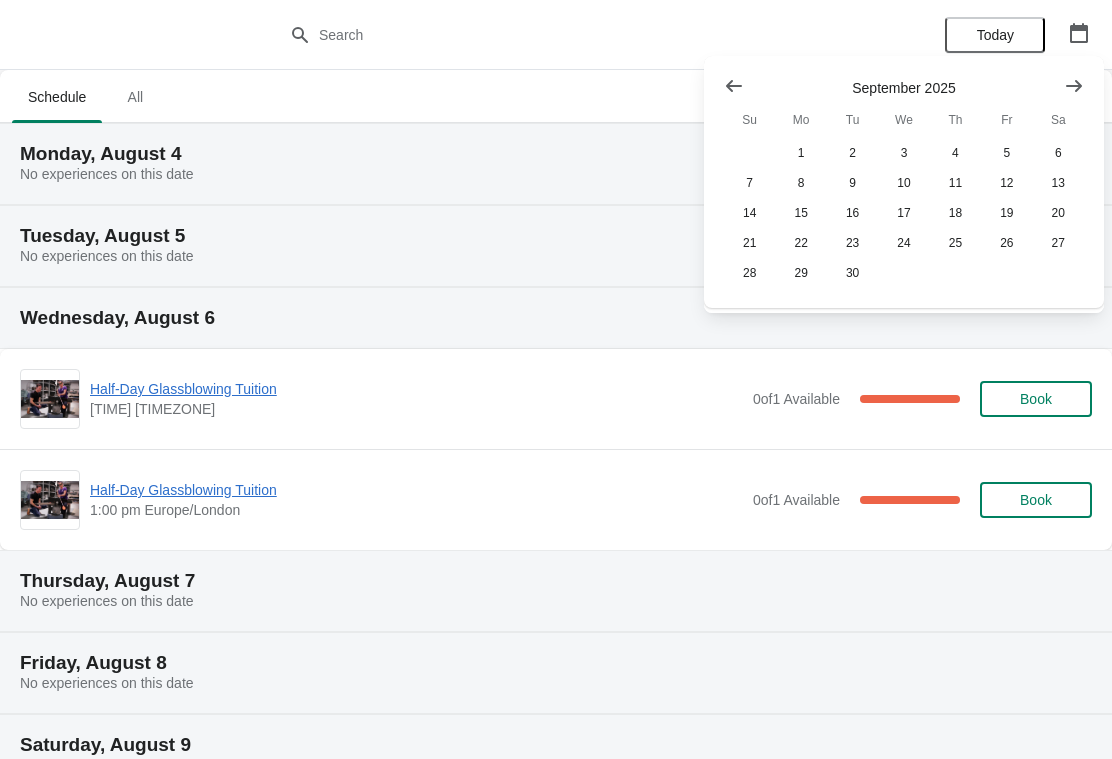 click 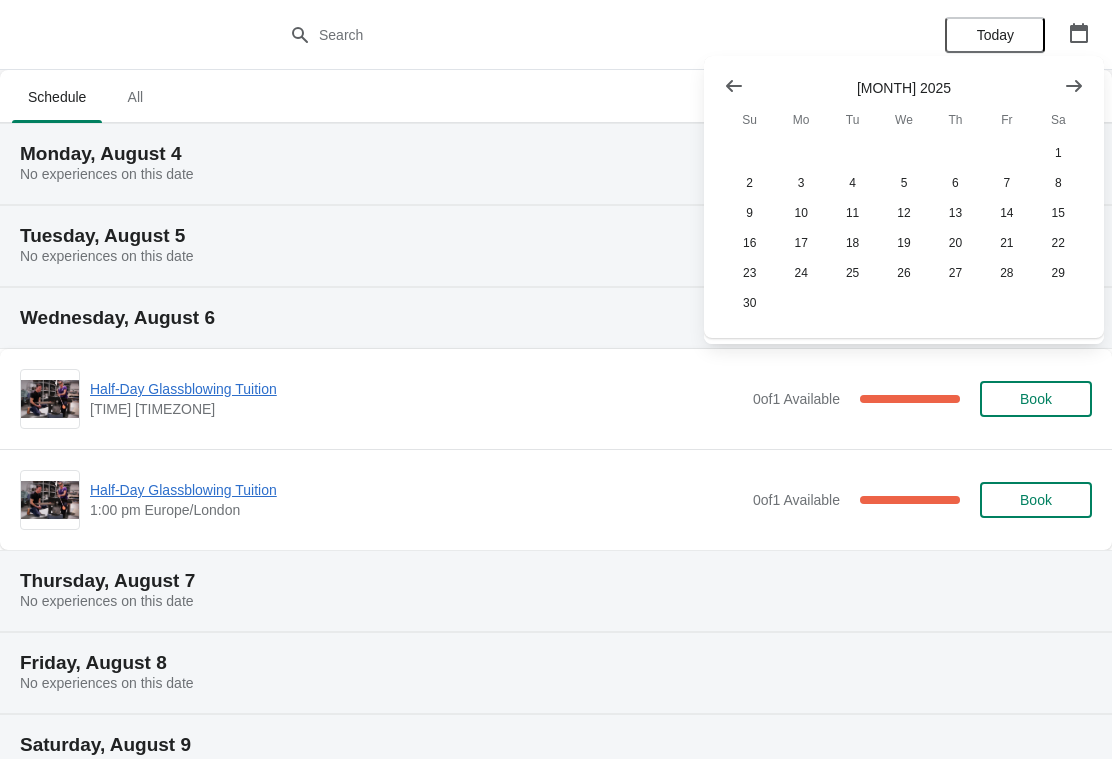 click 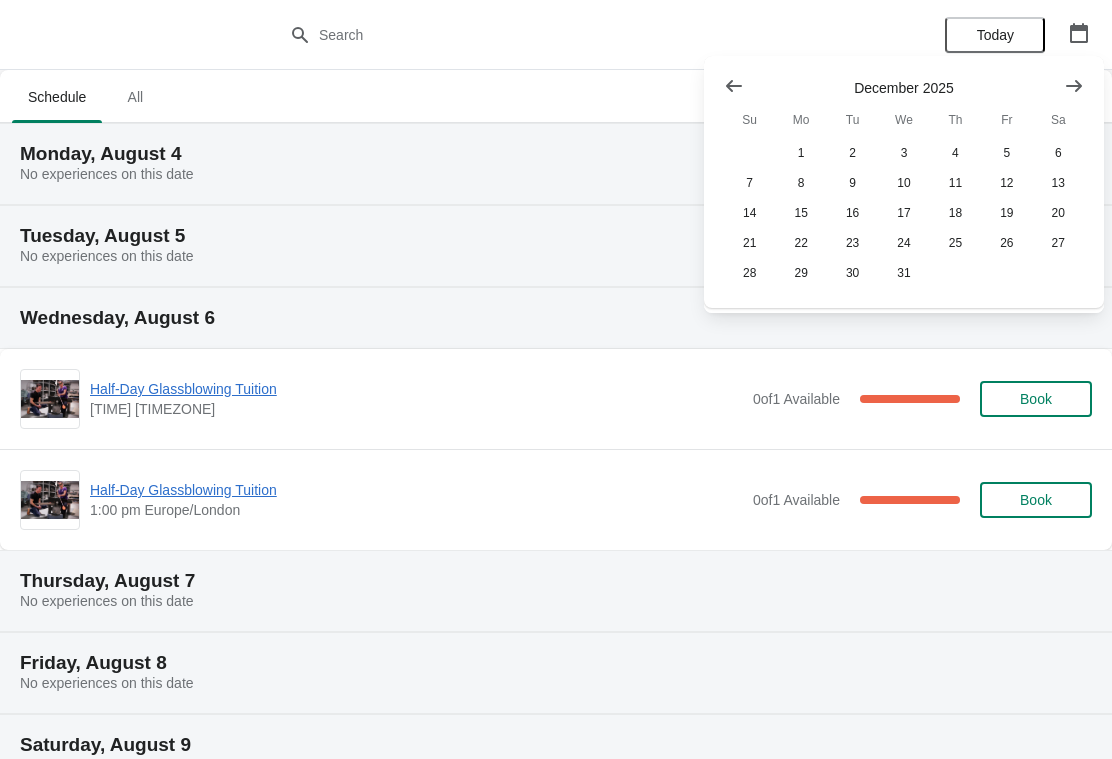 click 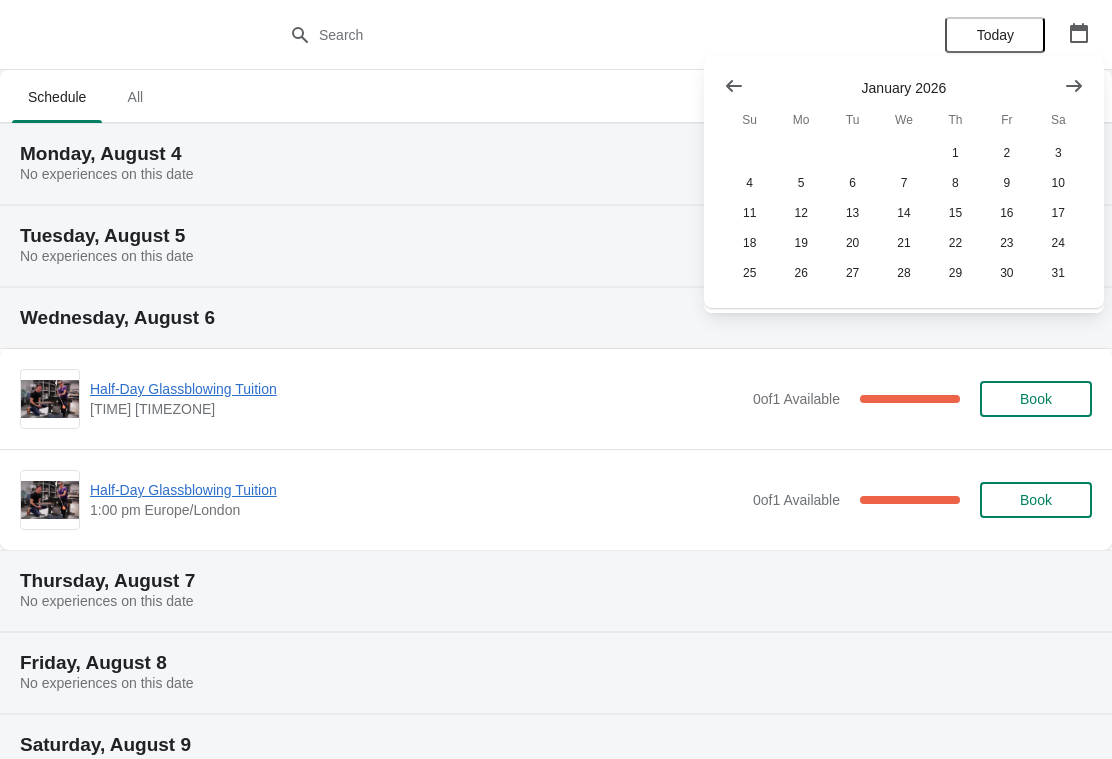 click 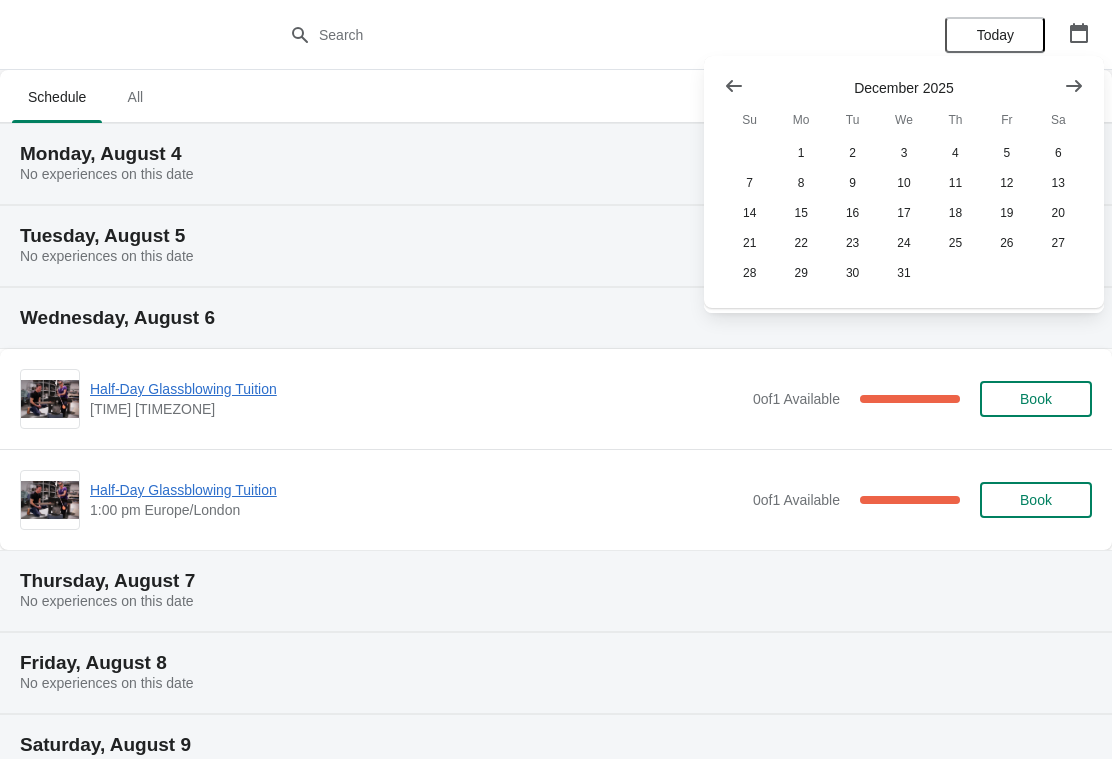 click 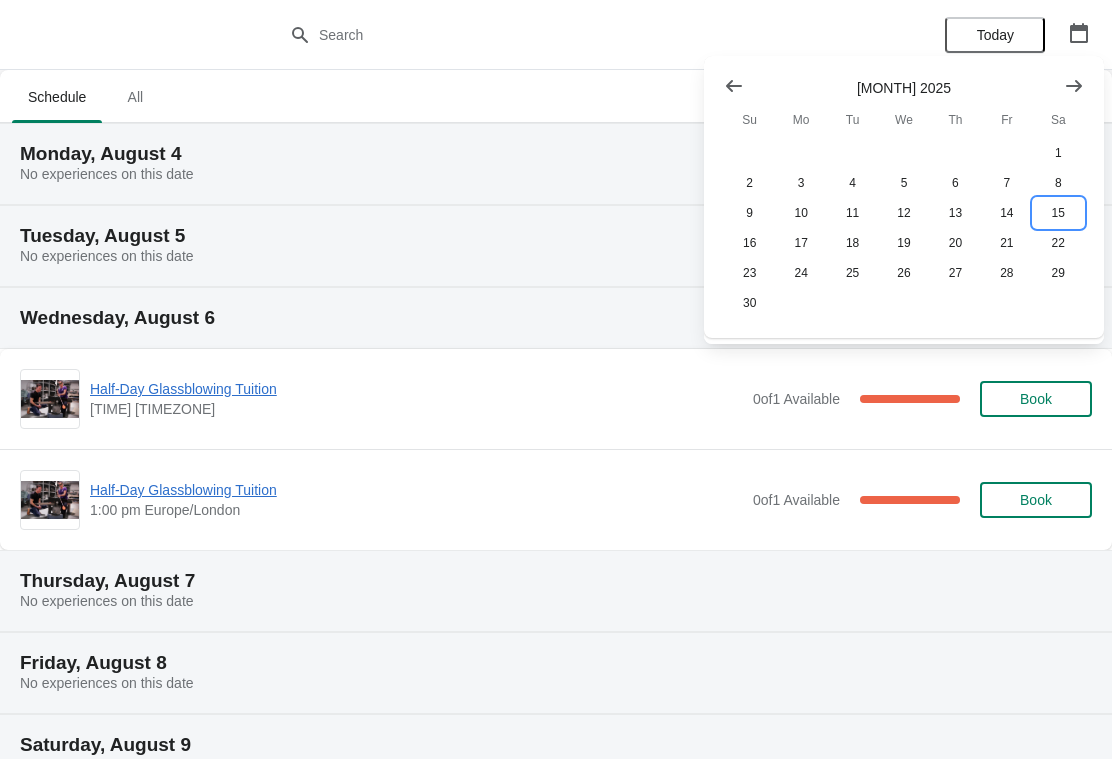 click on "15" at bounding box center [1058, 213] 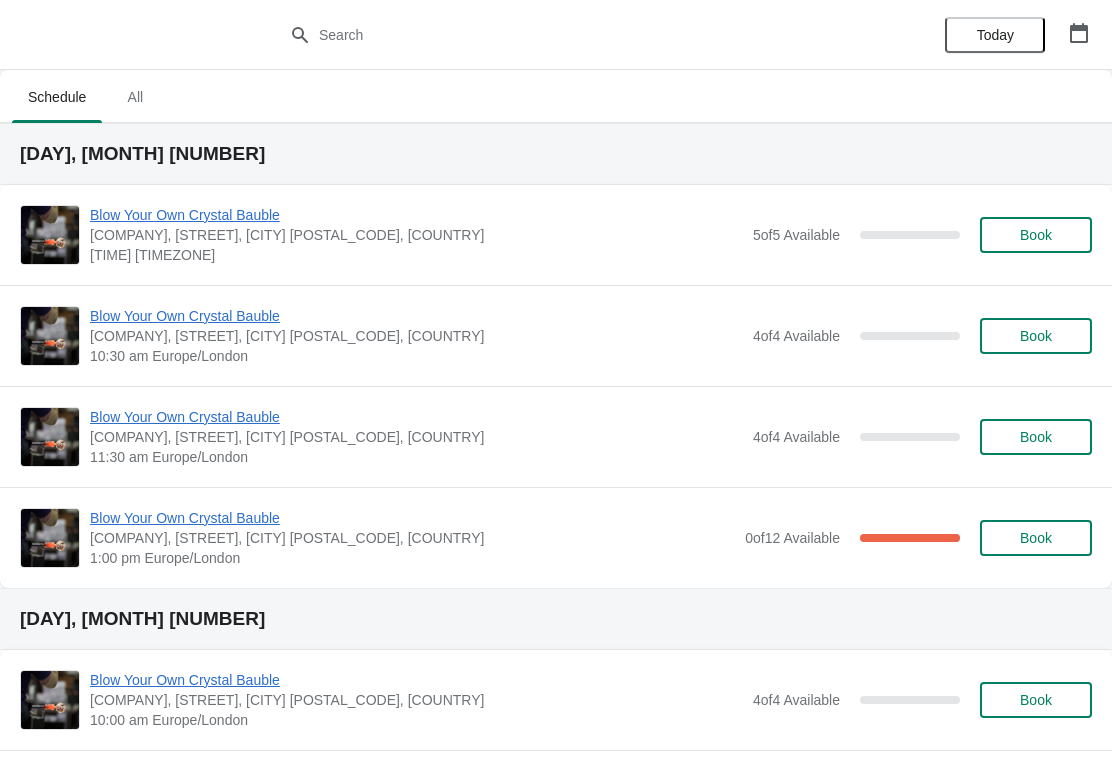 click on "Book" at bounding box center (1036, 437) 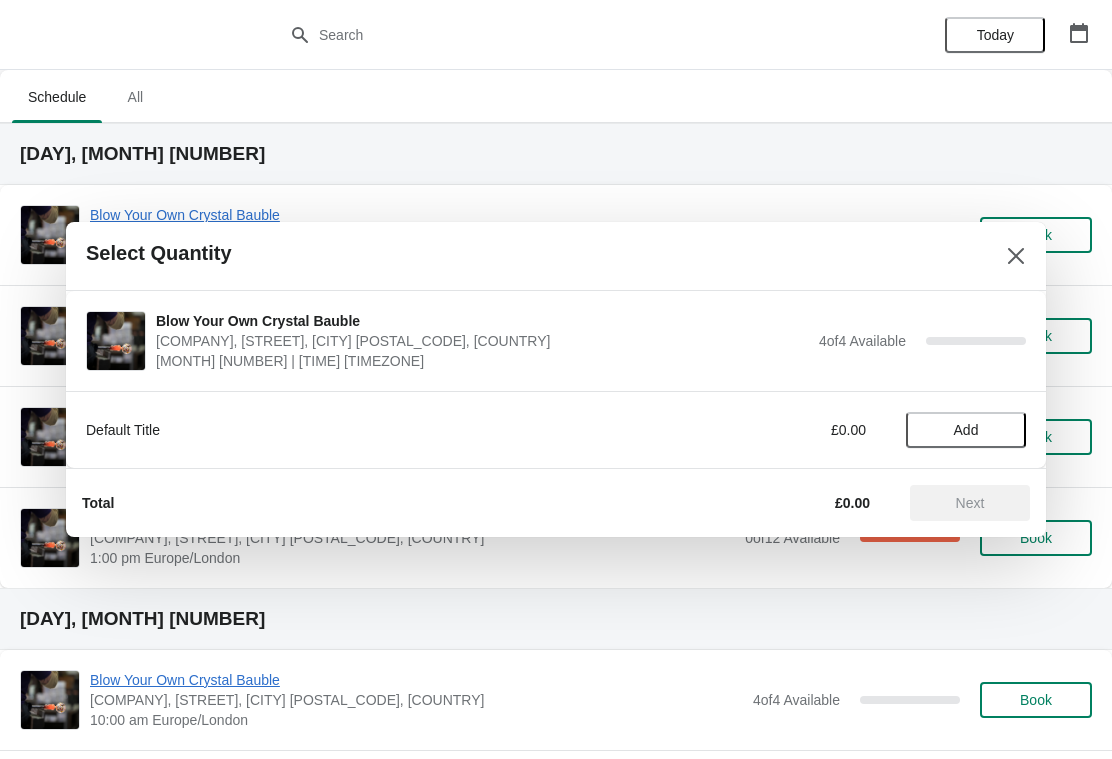 click on "Add" at bounding box center (966, 430) 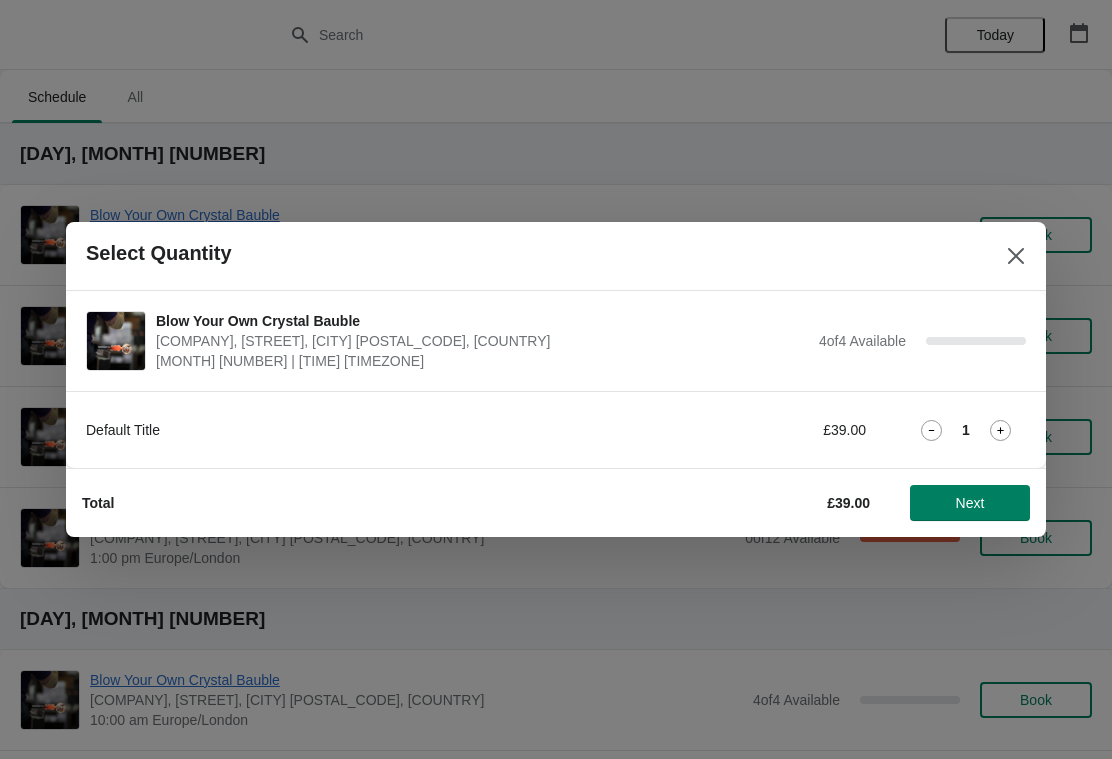 click 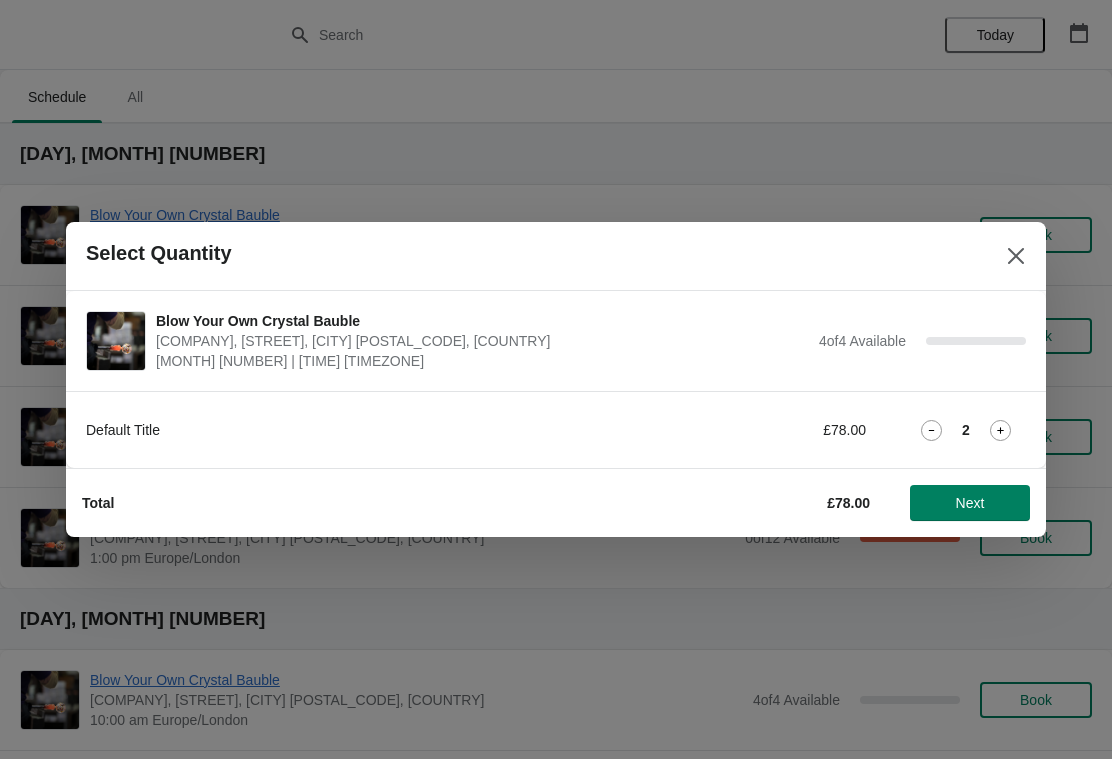 click 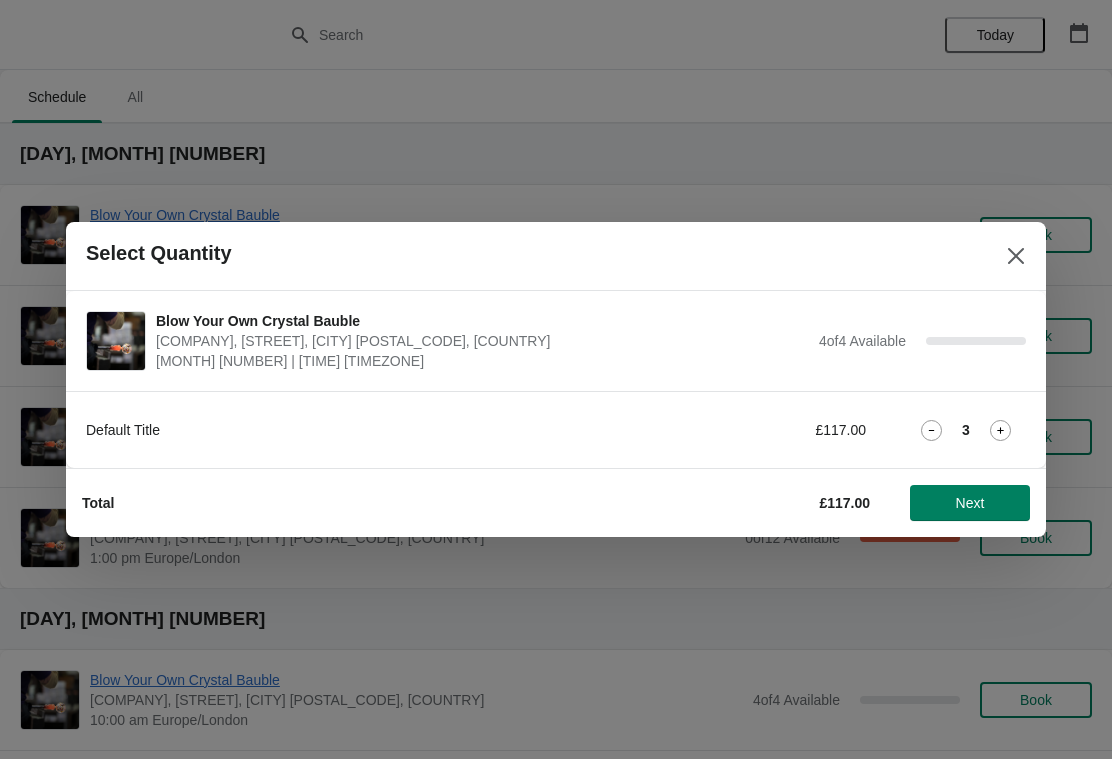 click on "Next" at bounding box center (970, 503) 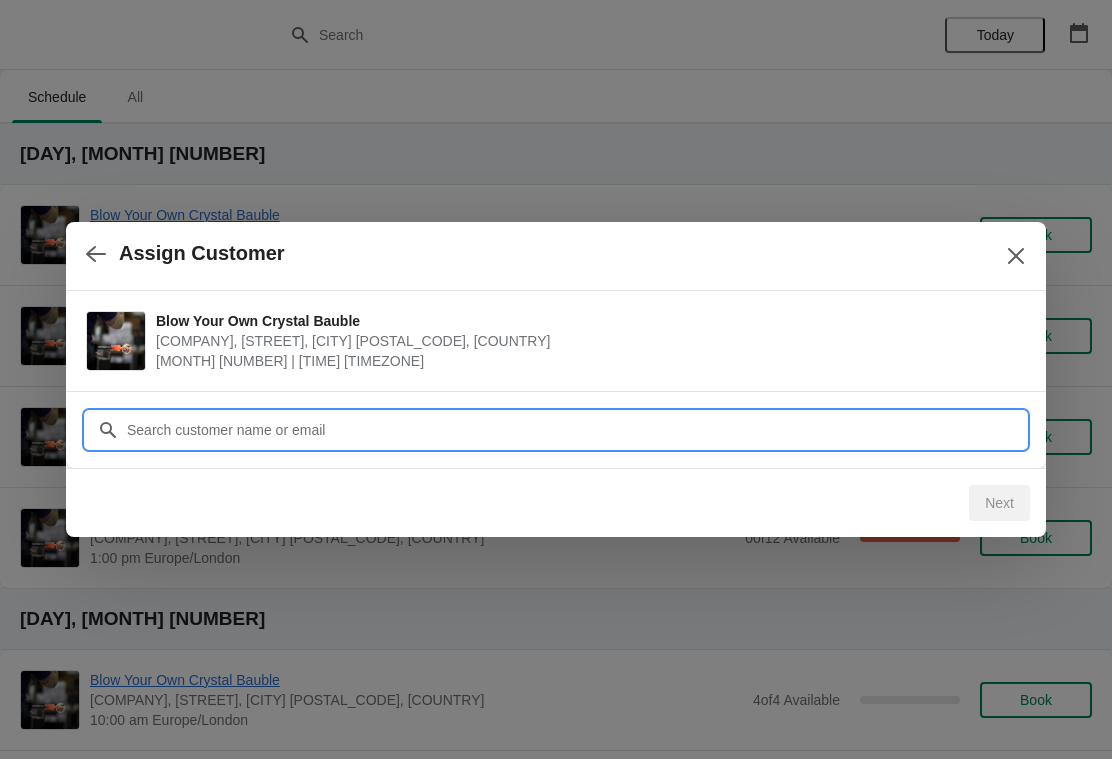 click on "Customer" at bounding box center [576, 430] 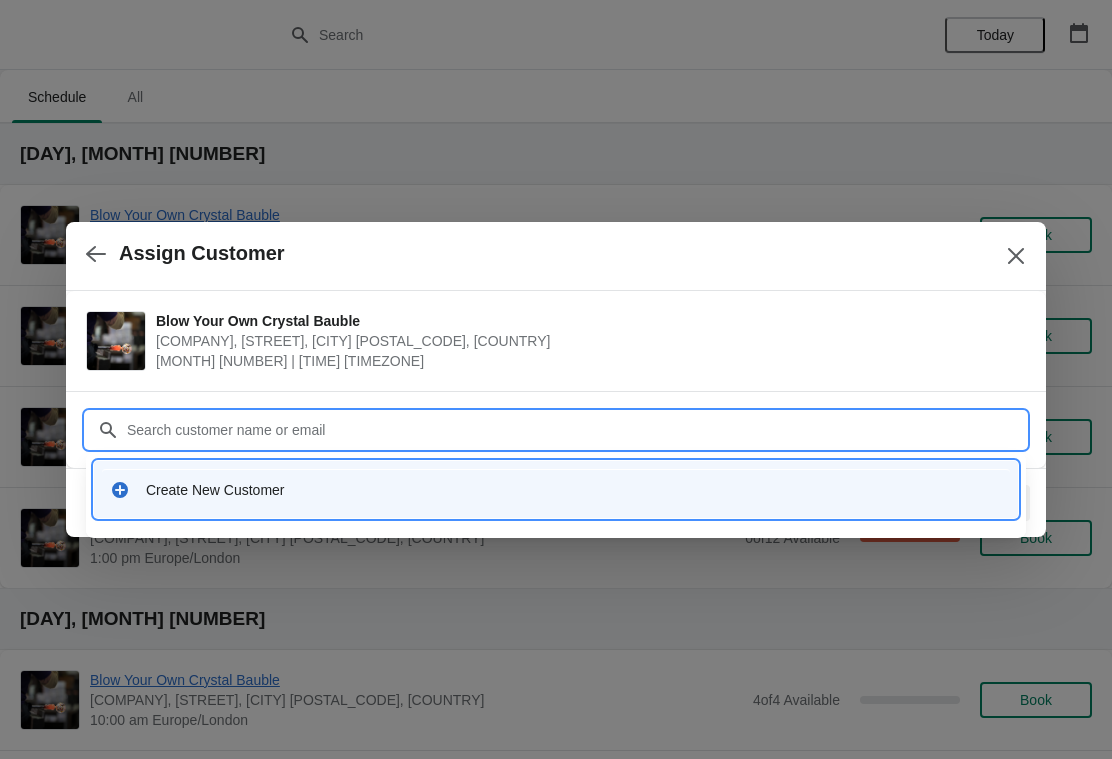 click on "Create New Customer" at bounding box center (556, 489) 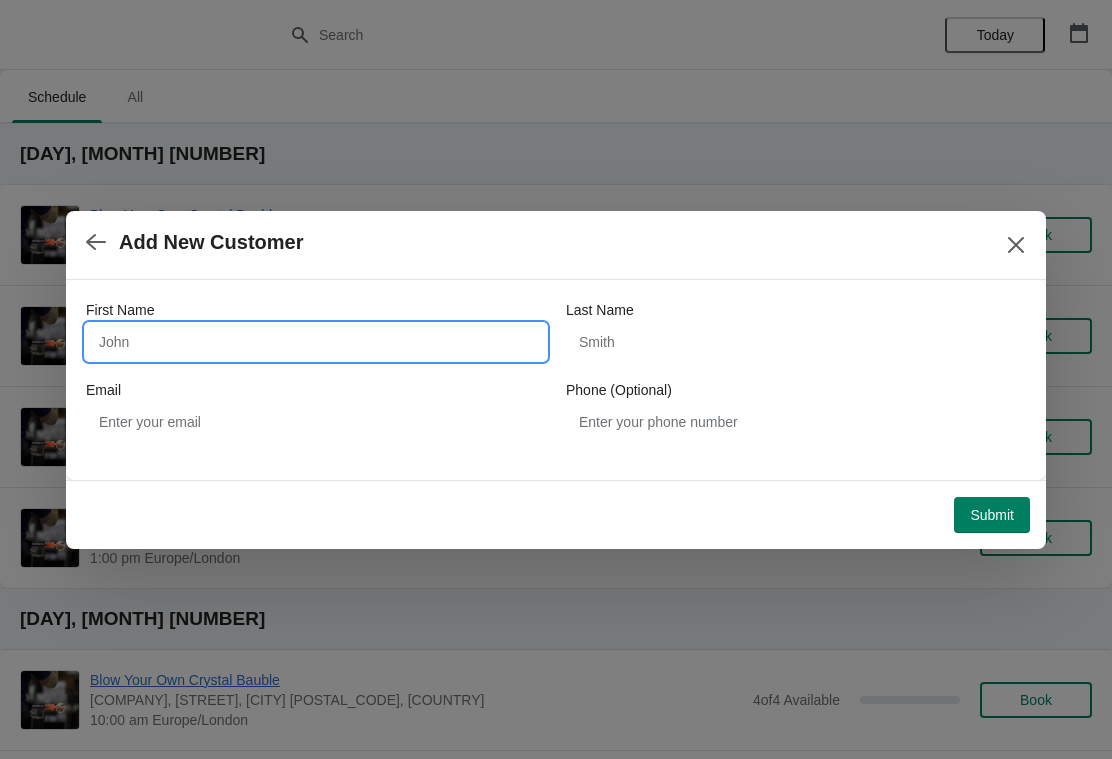 click on "First Name" at bounding box center [316, 342] 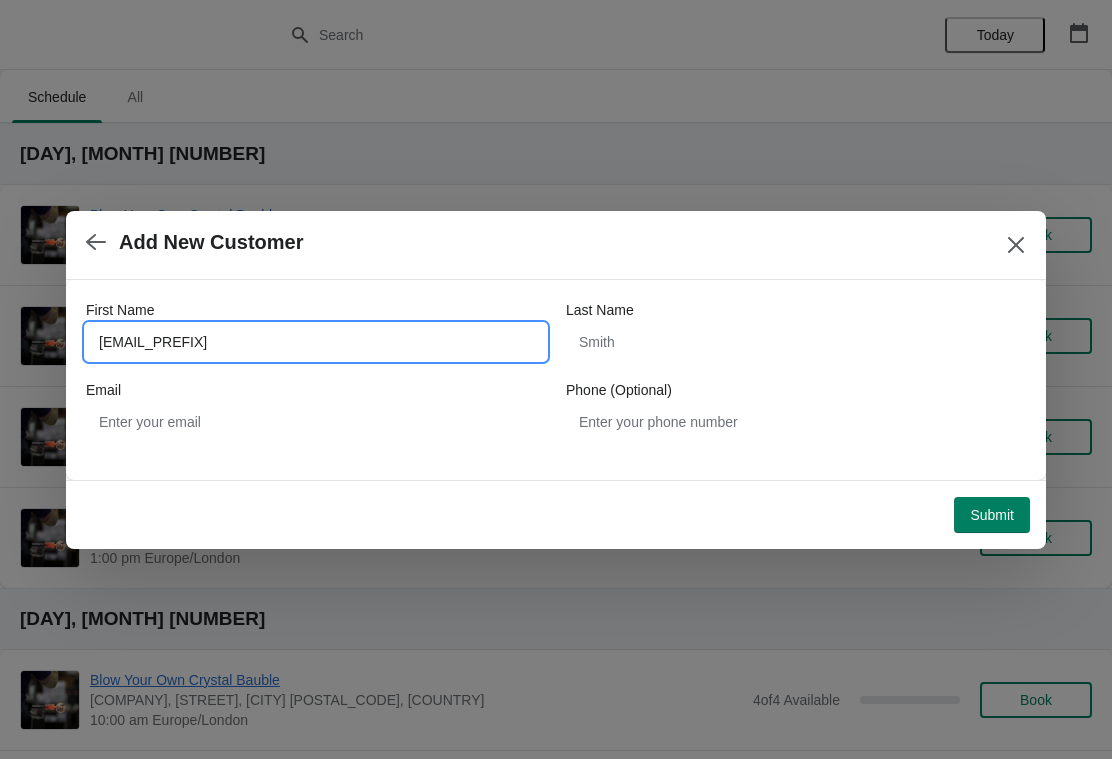 type on "[EMAIL_PREFIX]" 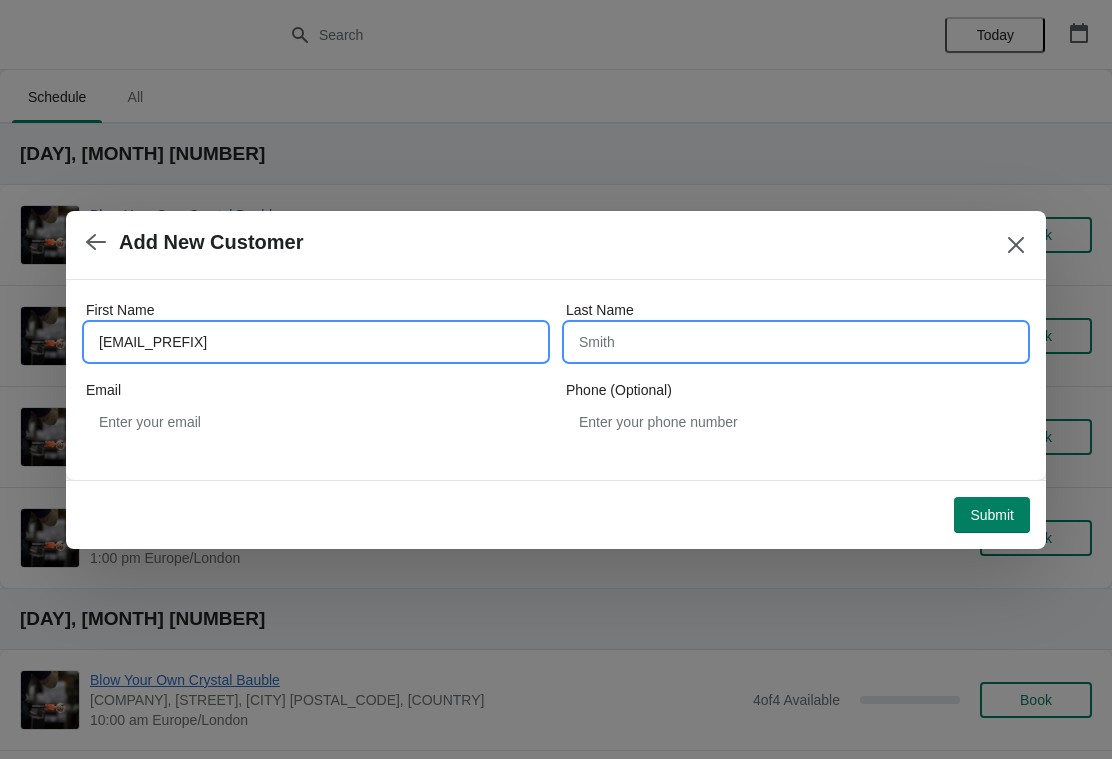 click on "Last Name" at bounding box center [796, 342] 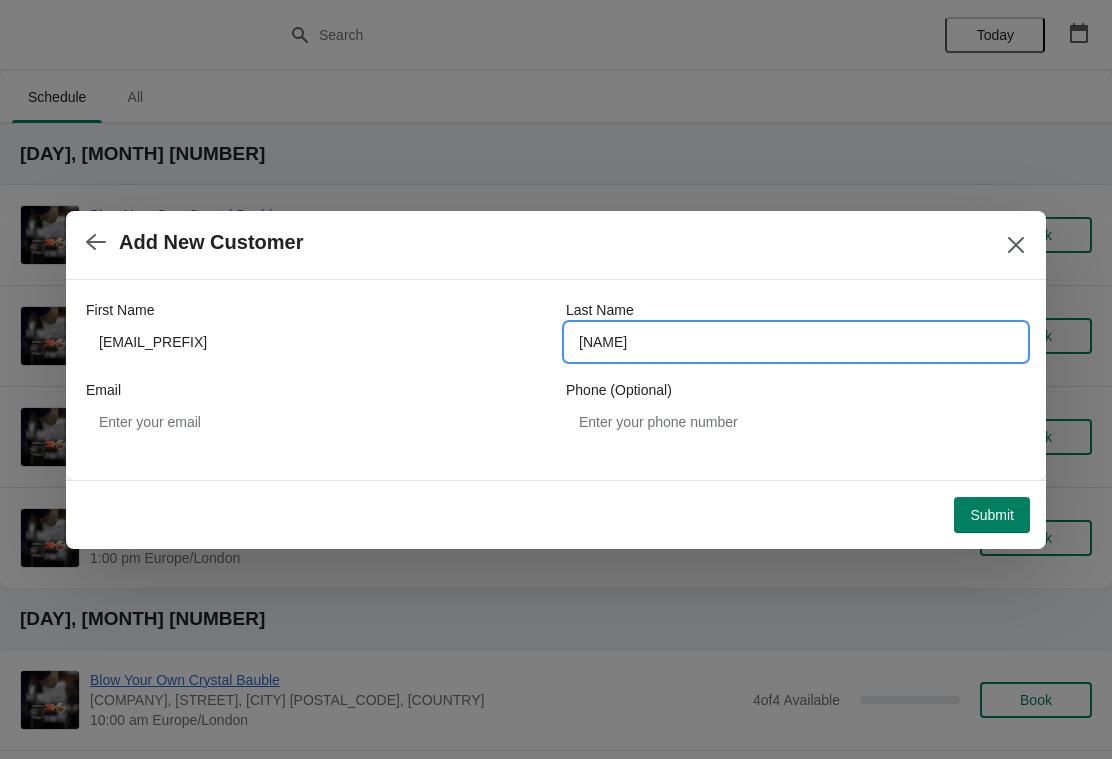 type on "[NAME]" 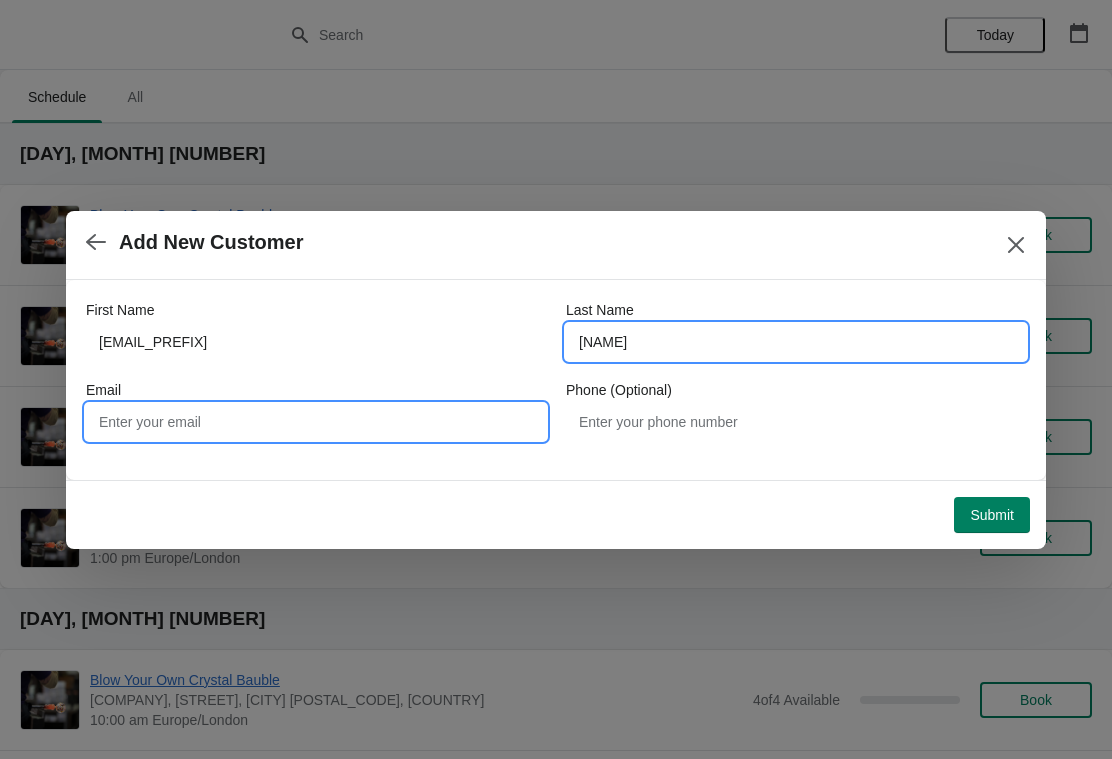 click on "Email" at bounding box center (316, 422) 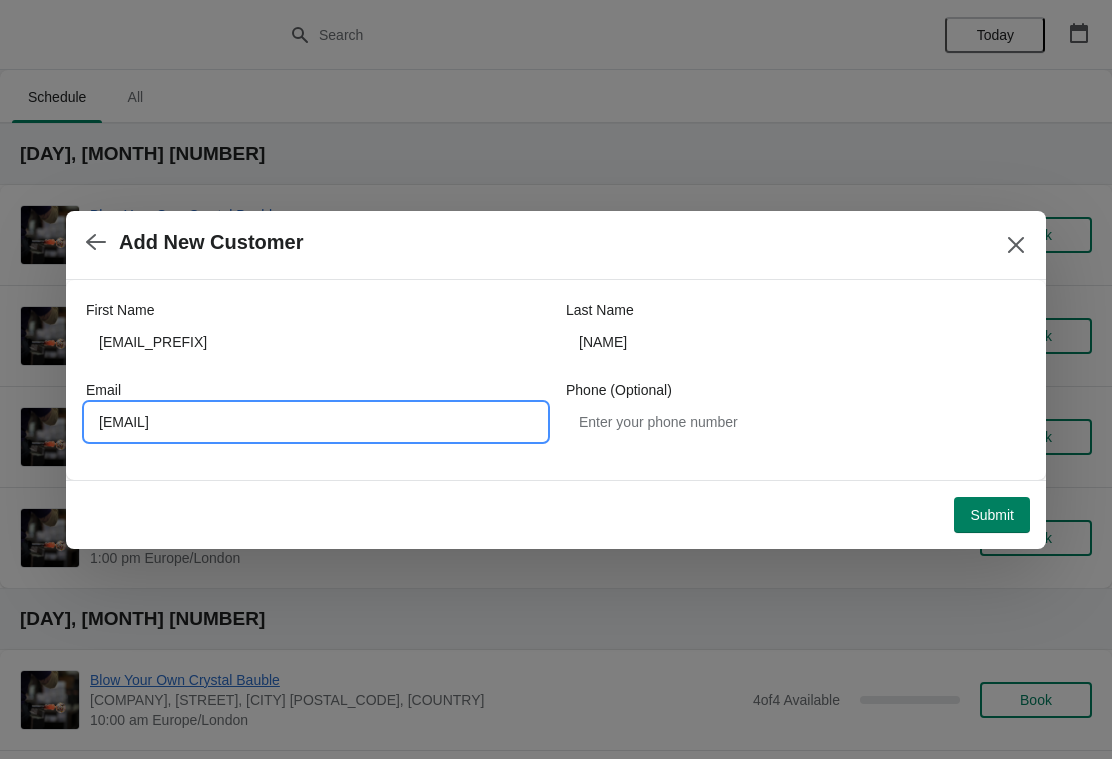 type on "[EMAIL]" 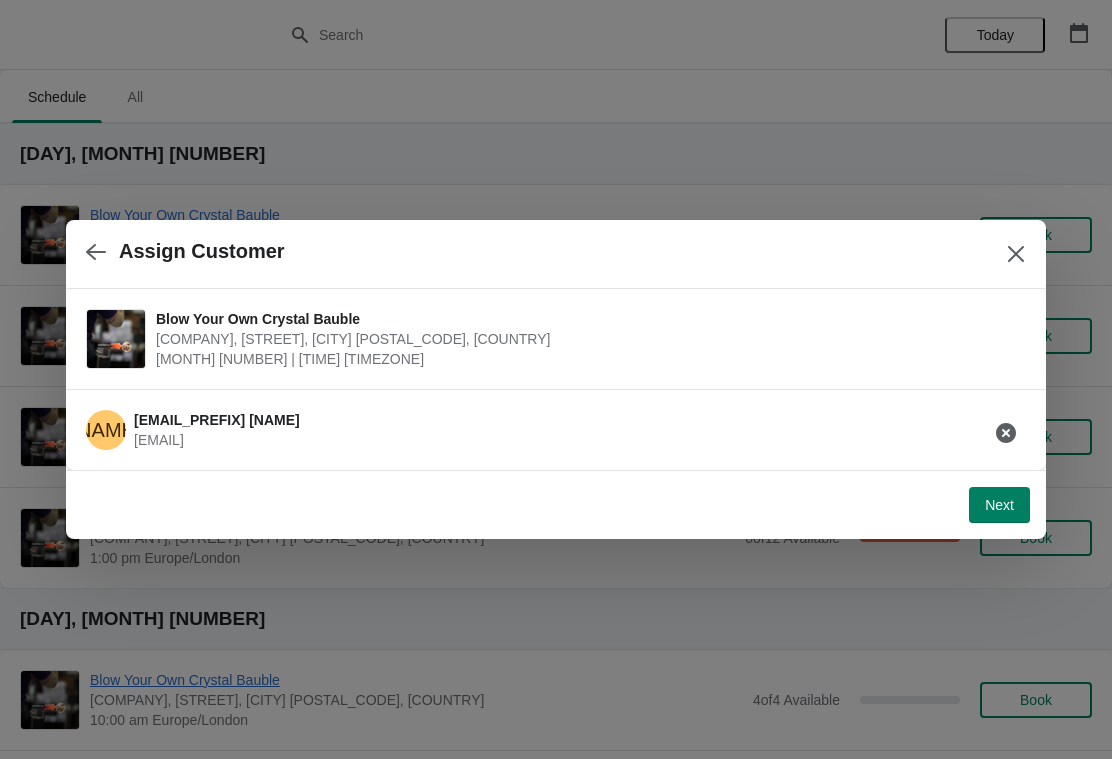 click on "Next" at bounding box center [999, 505] 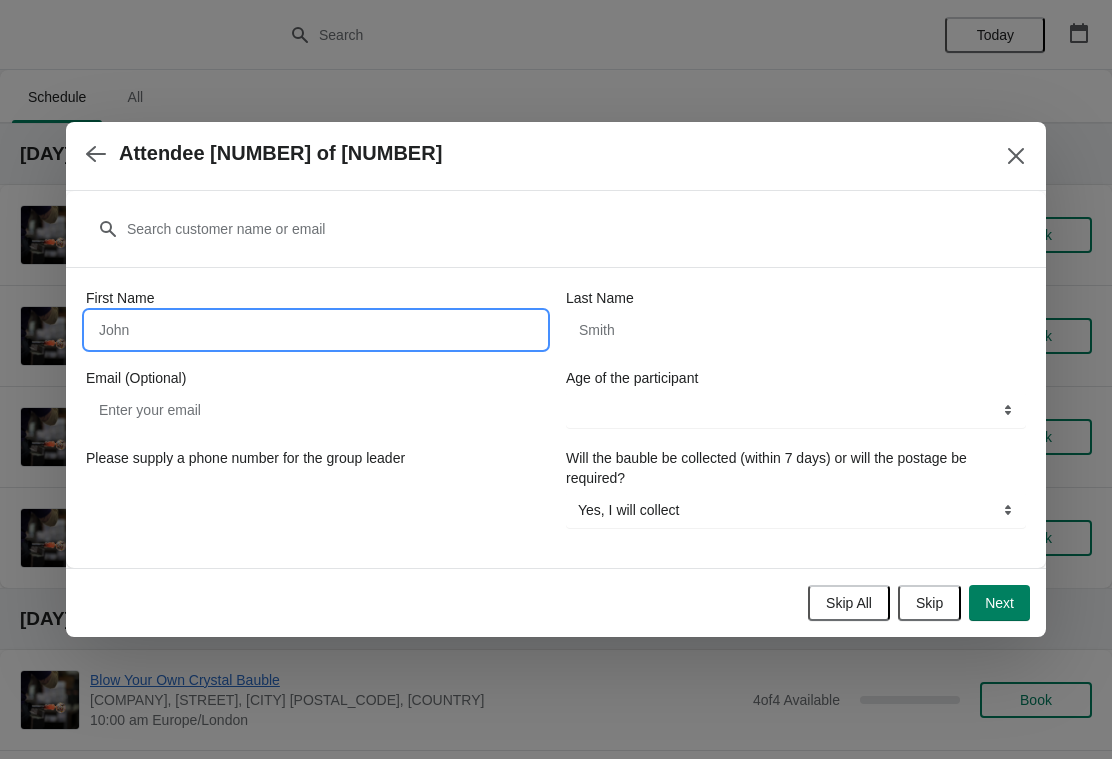 click on "First Name" at bounding box center (316, 330) 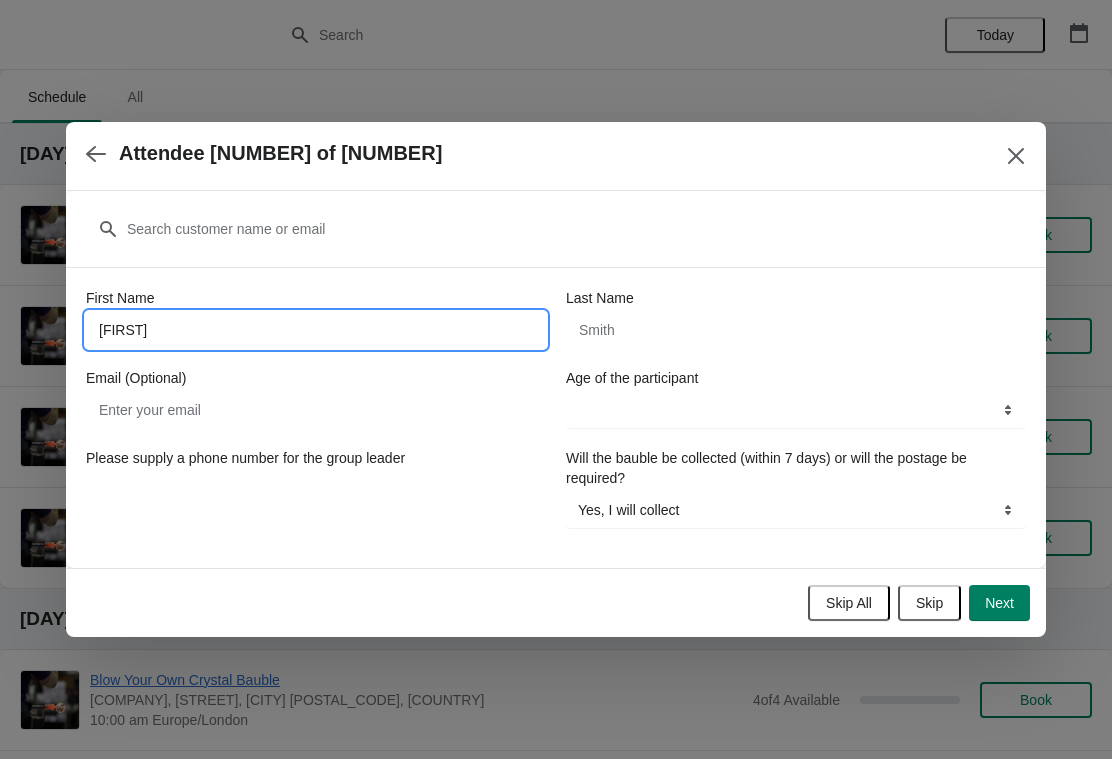 type on "[FIRST]" 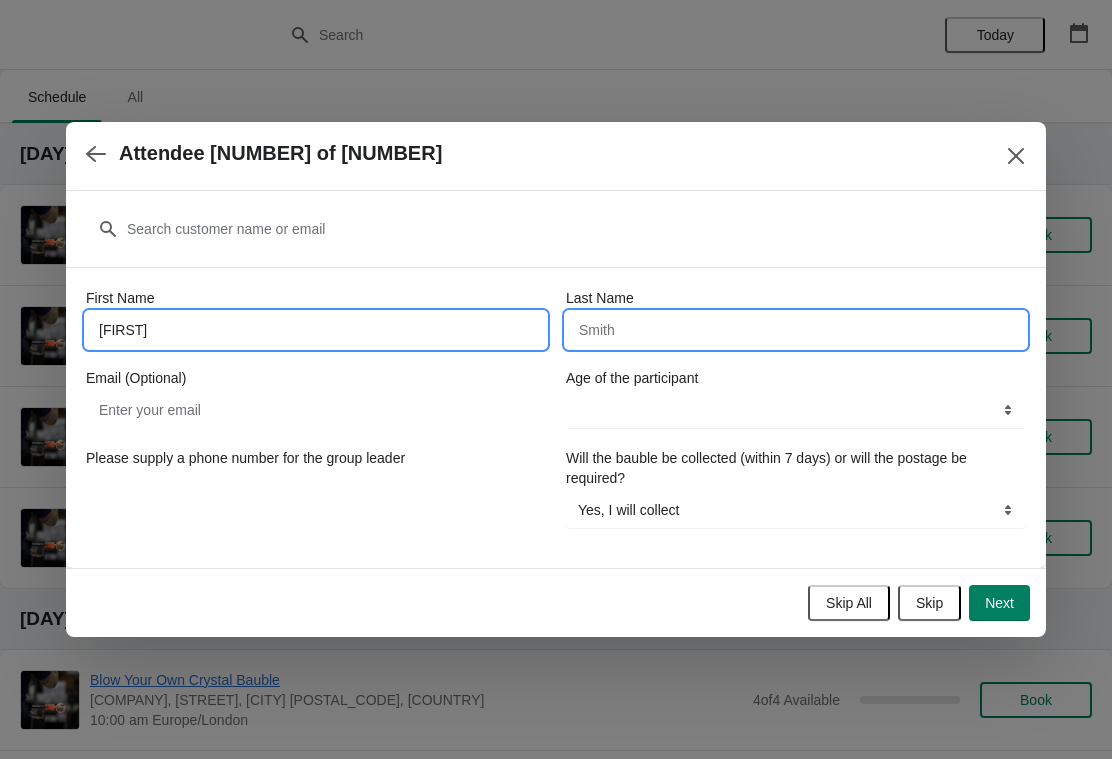 click on "Last Name" at bounding box center [796, 330] 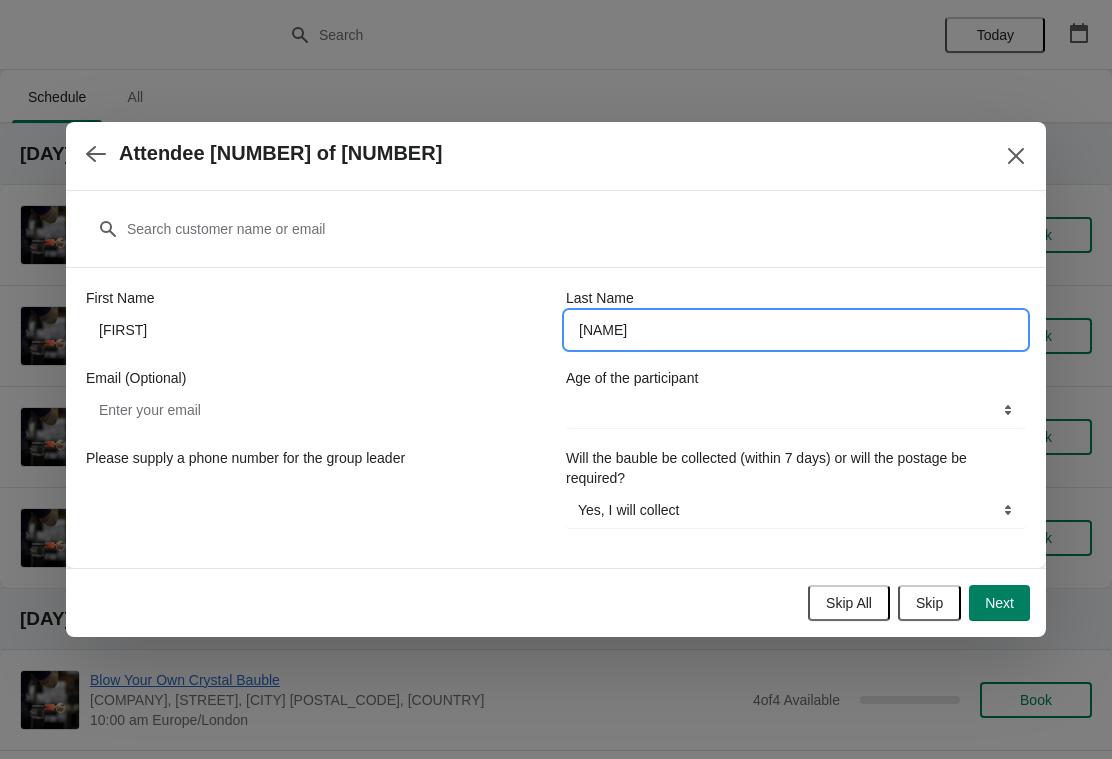 type on "[NAME]" 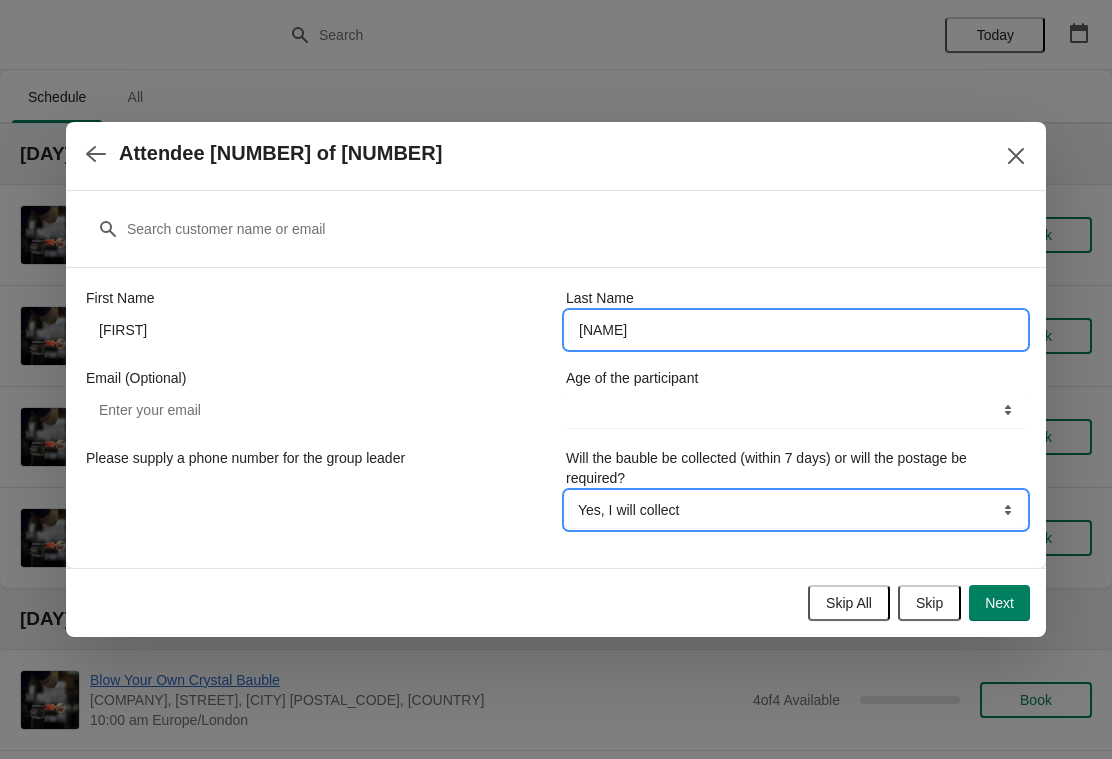 click on "Yes, I will collect No, I will require postage" at bounding box center [796, 510] 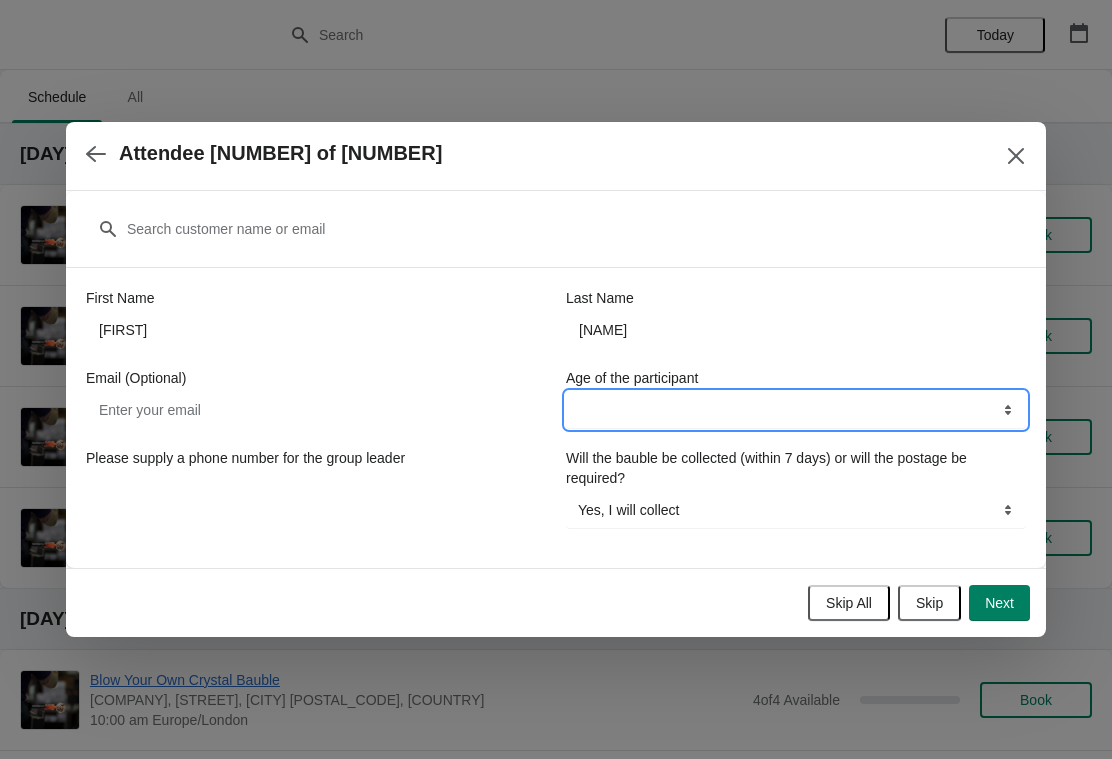 click on "[AGE] [AGE] [AGE]" at bounding box center [796, 410] 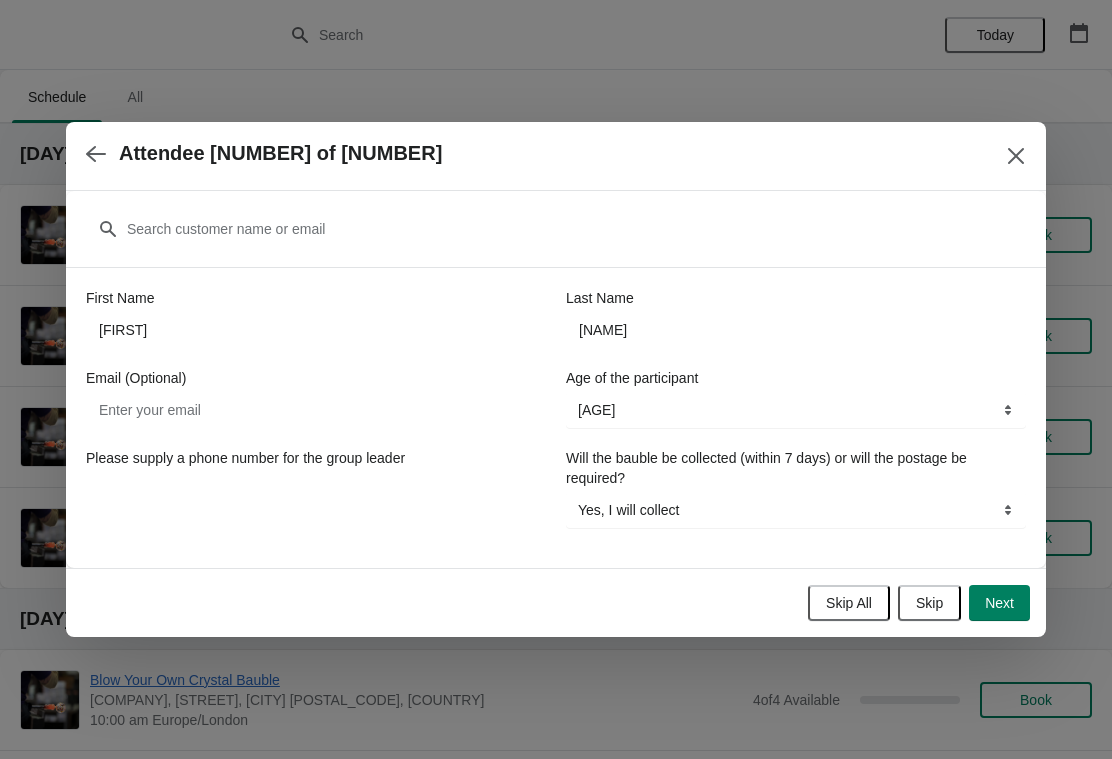 click on "Next" at bounding box center [999, 603] 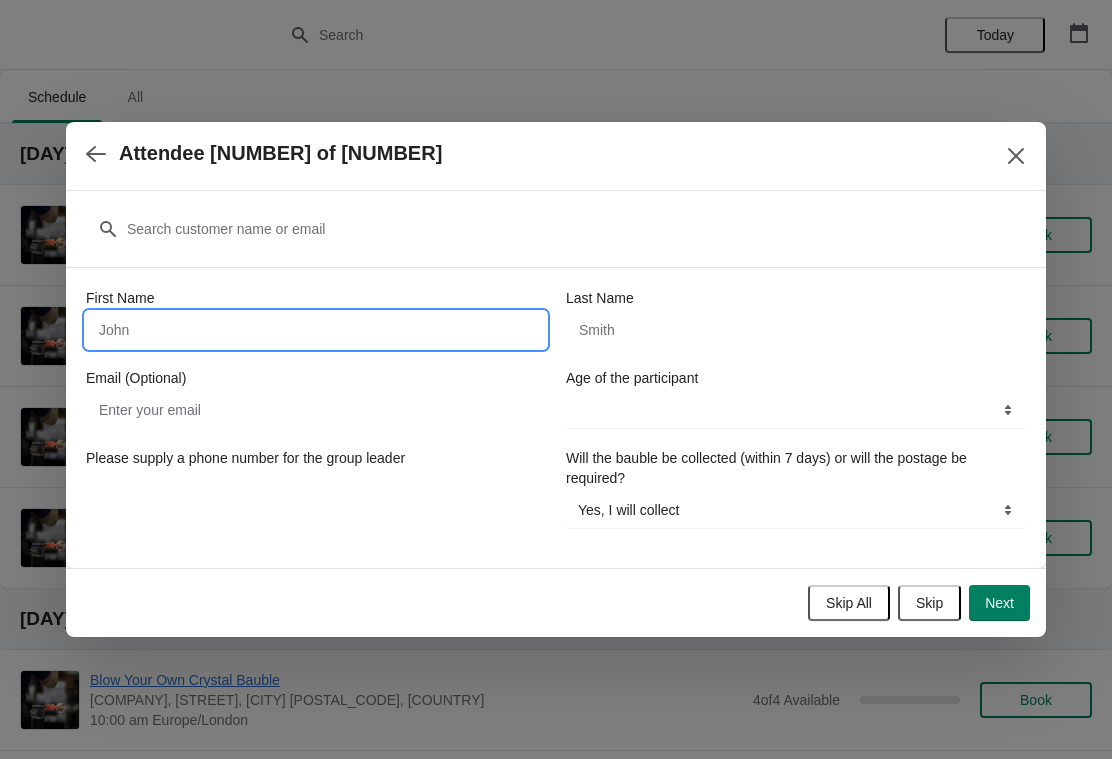 click on "First Name" at bounding box center [316, 330] 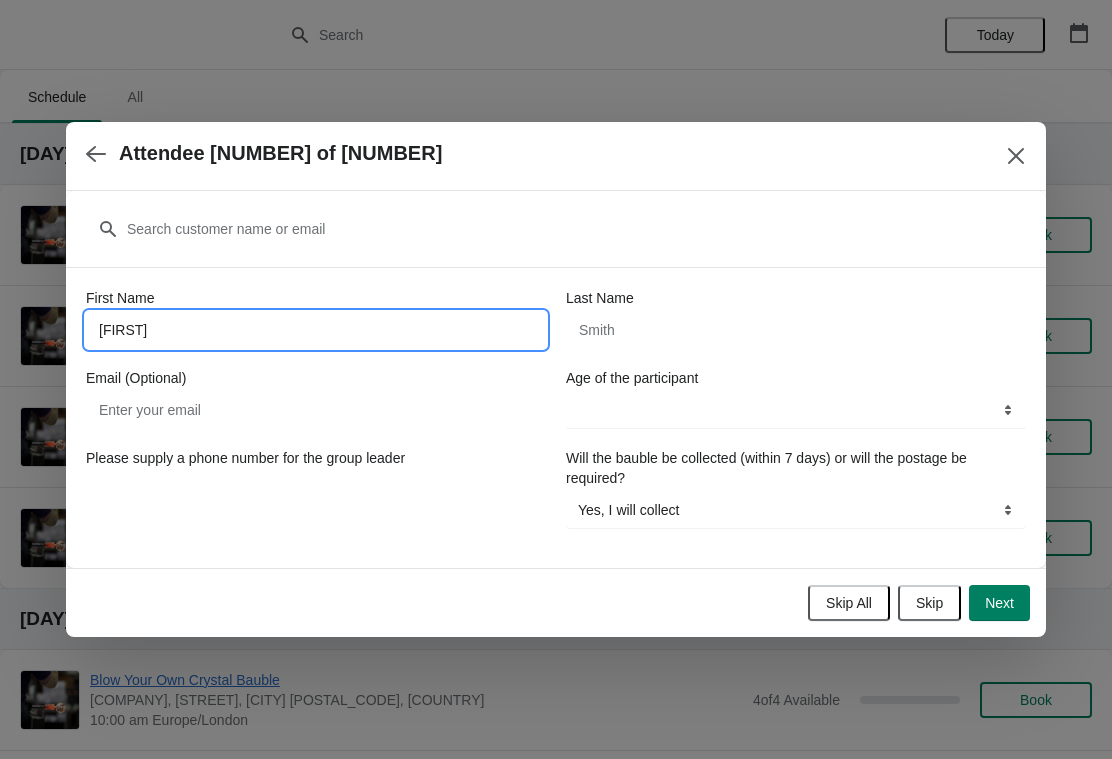 type on "[FIRST]" 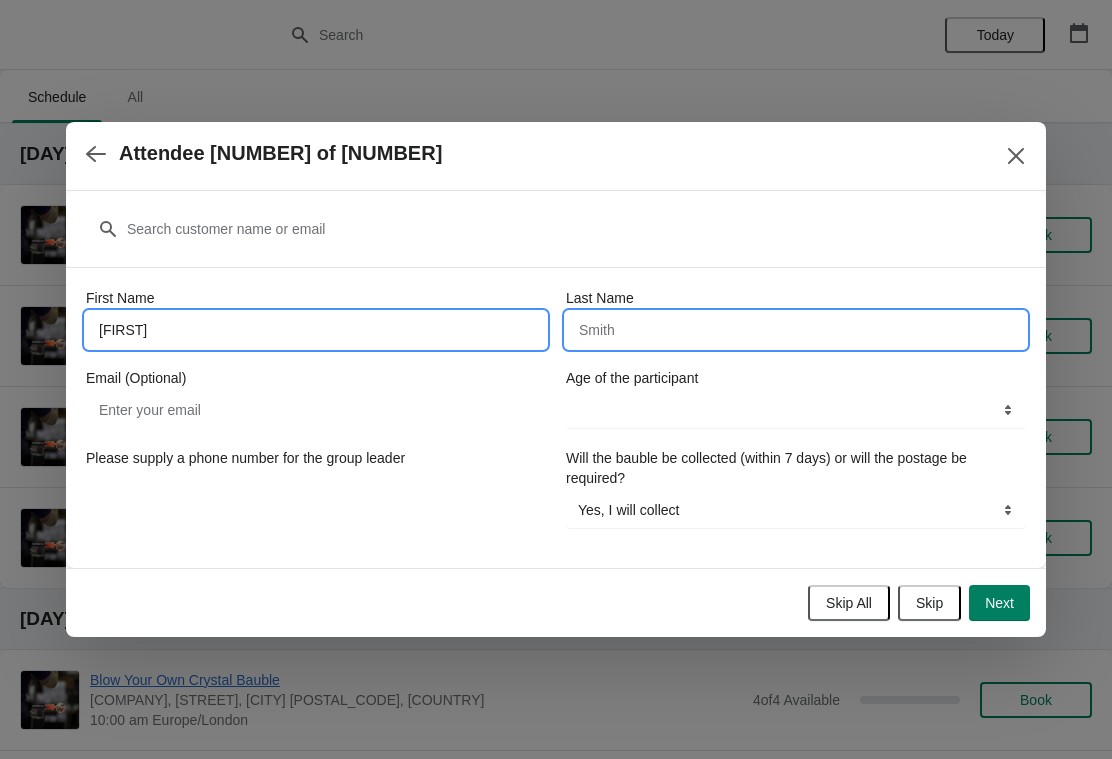 click on "Last Name" at bounding box center (796, 330) 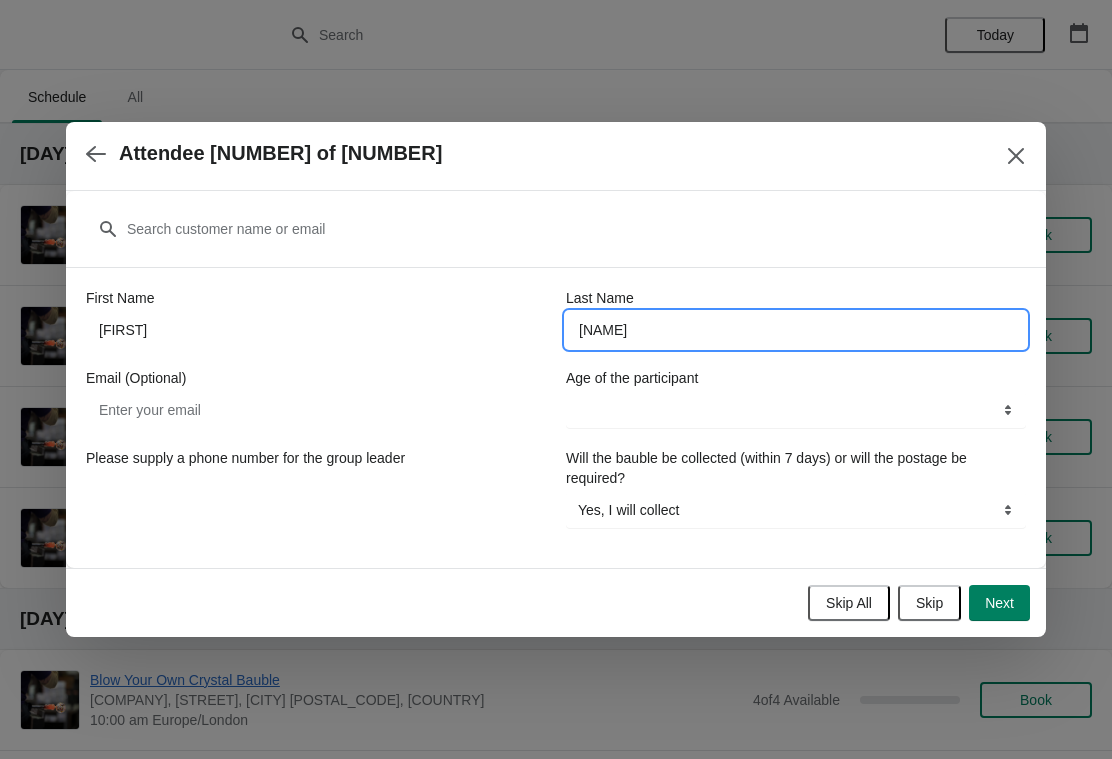 type on "[NAME]" 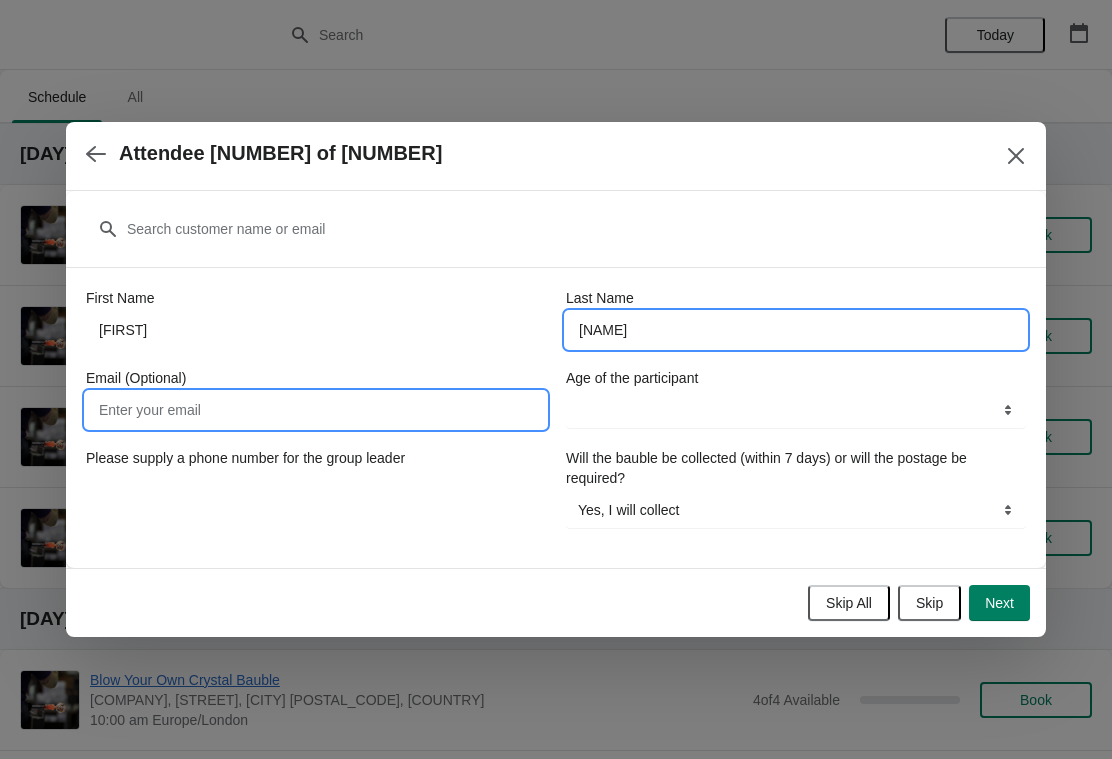click on "Email (Optional)" at bounding box center (316, 410) 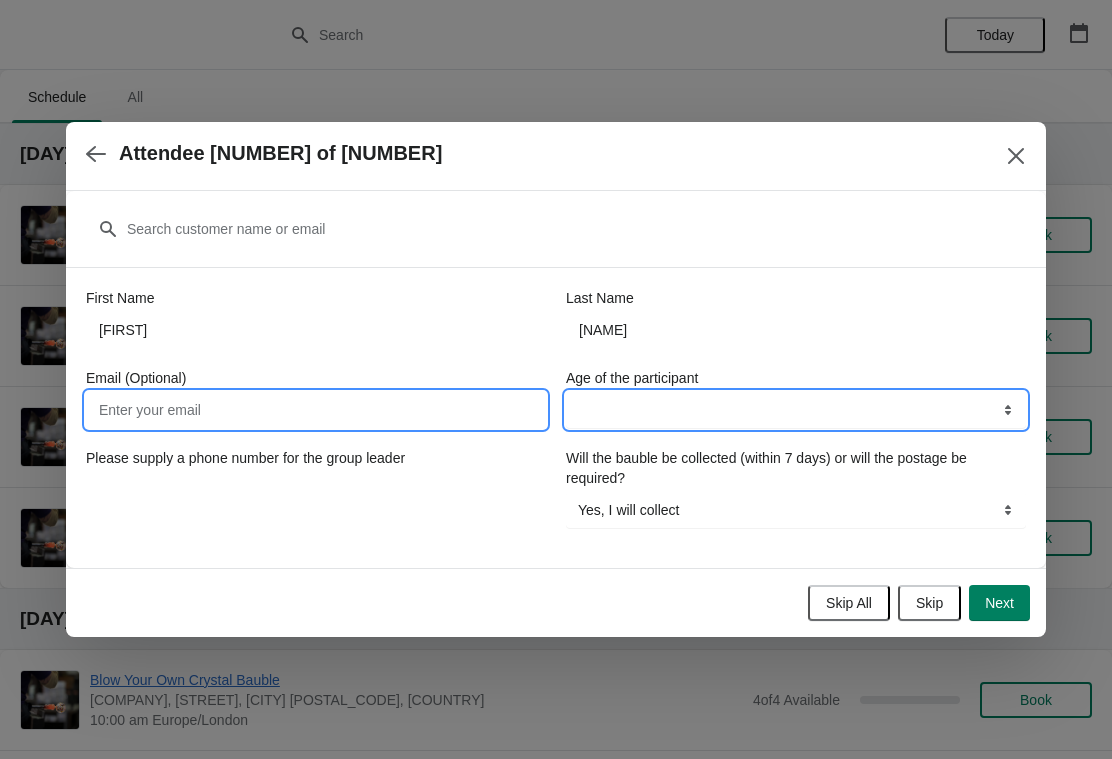 click on "[AGE] [AGE] [AGE]" at bounding box center [796, 410] 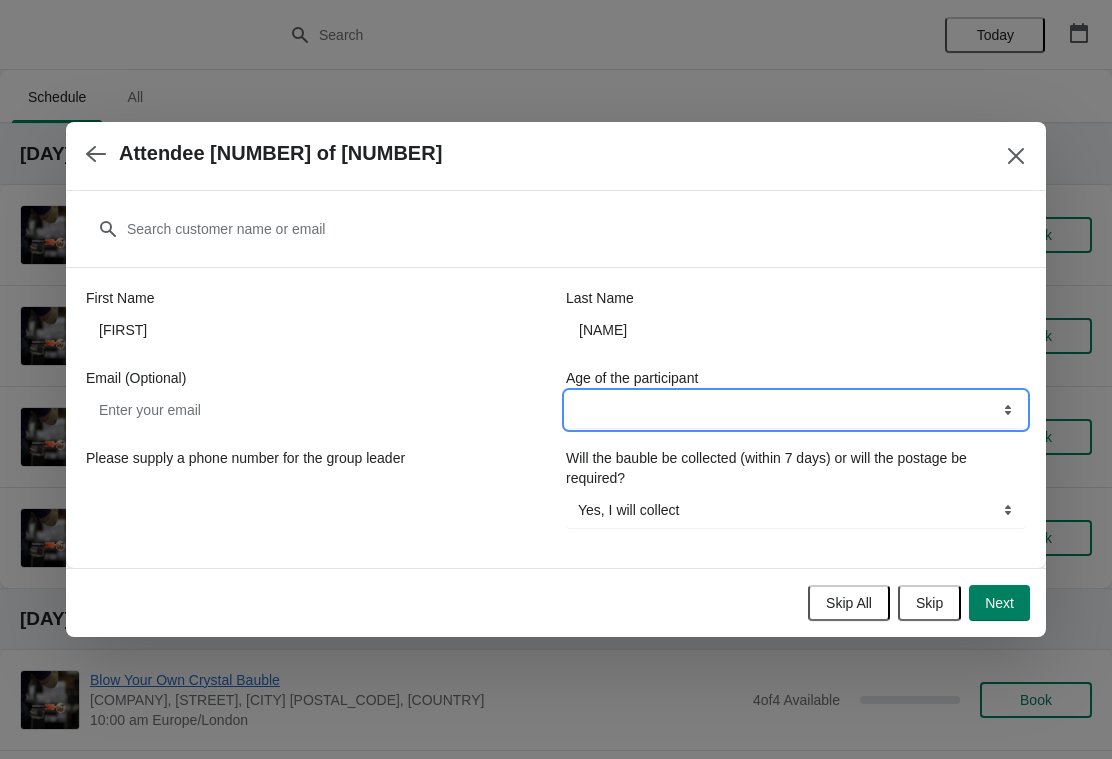 select on "[AGE]" 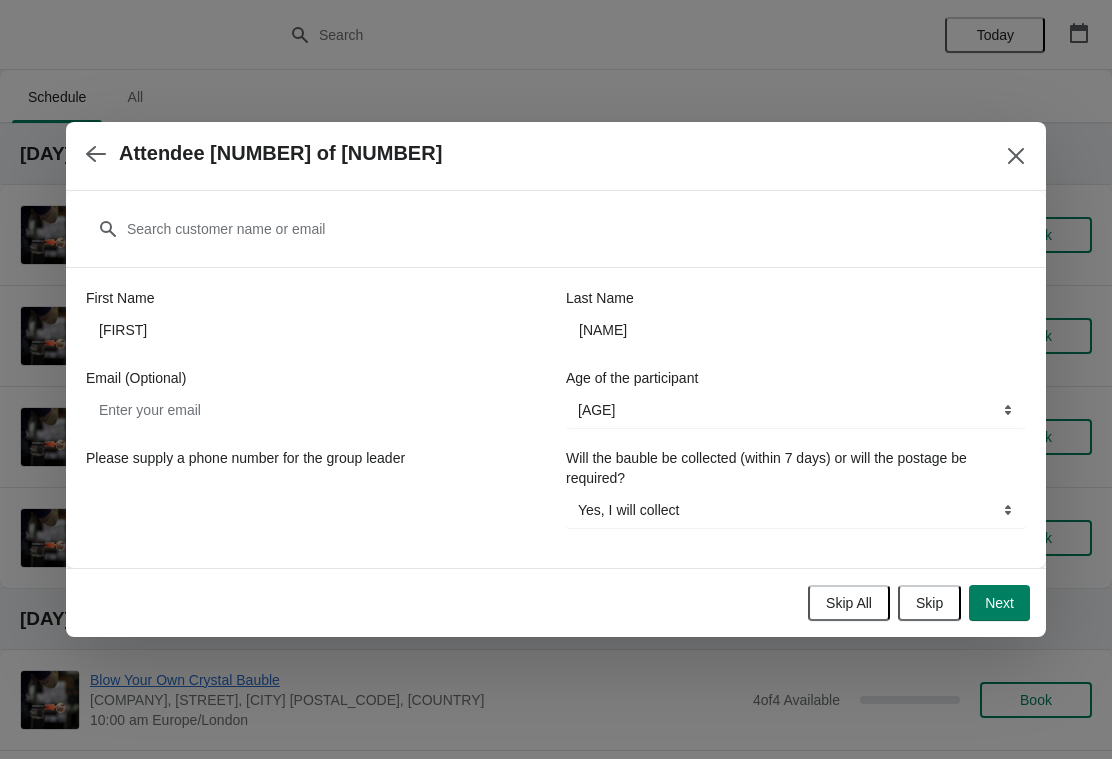 click on "Next" at bounding box center (999, 603) 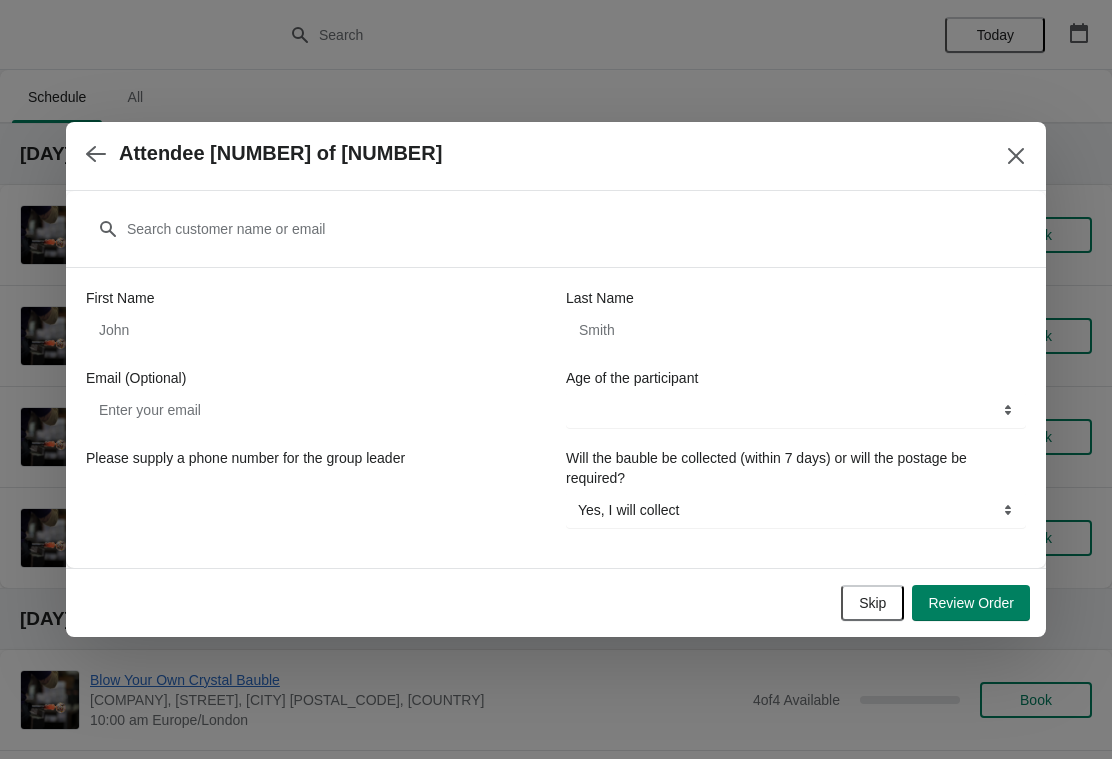 click on "First Name" at bounding box center (316, 298) 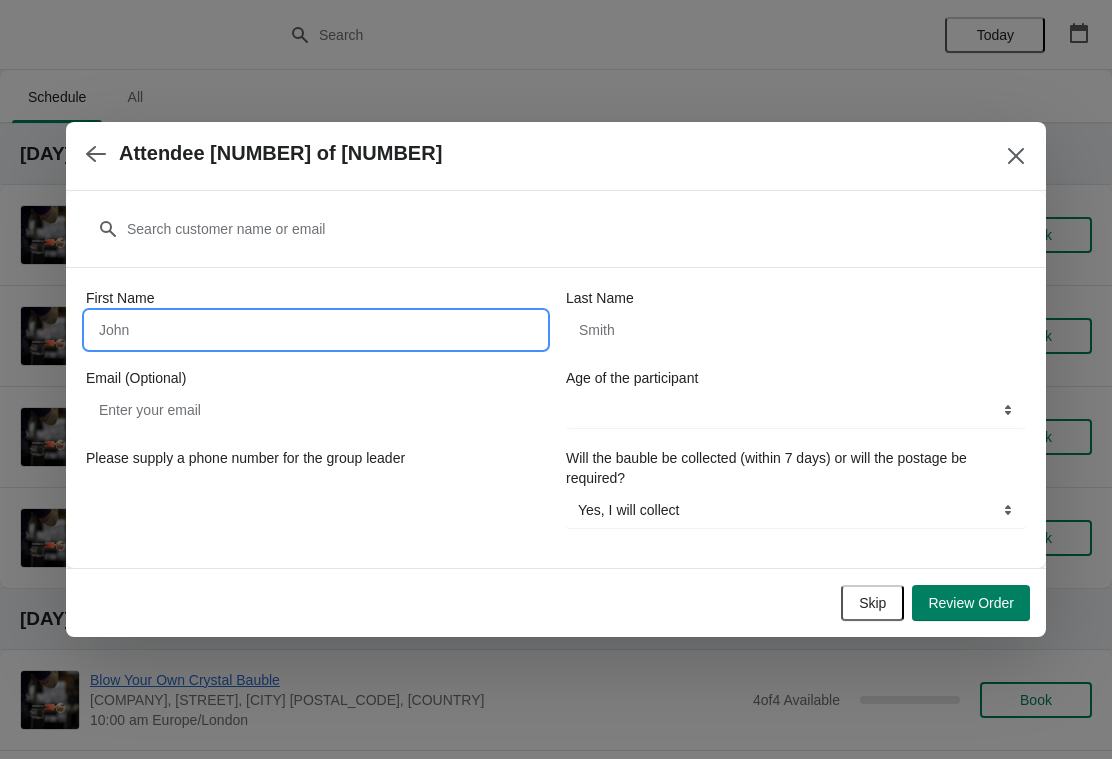 click on "First Name" at bounding box center [316, 330] 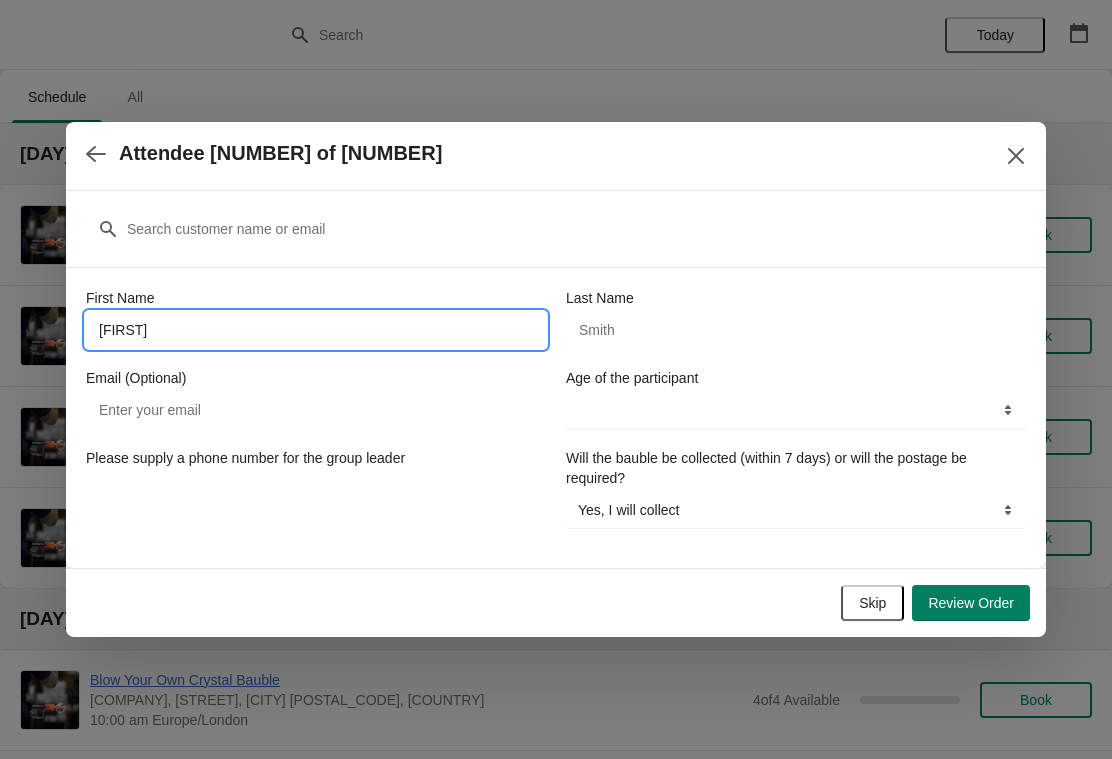 type on "[FIRST]" 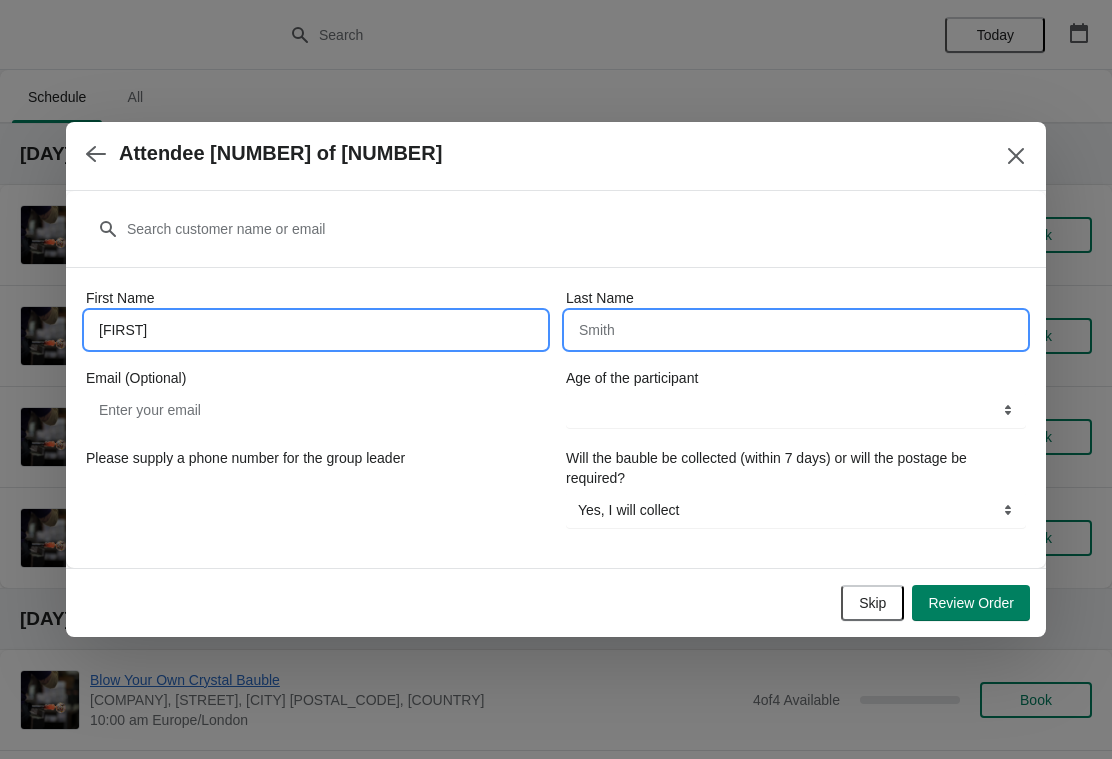 click on "Last Name" at bounding box center (796, 330) 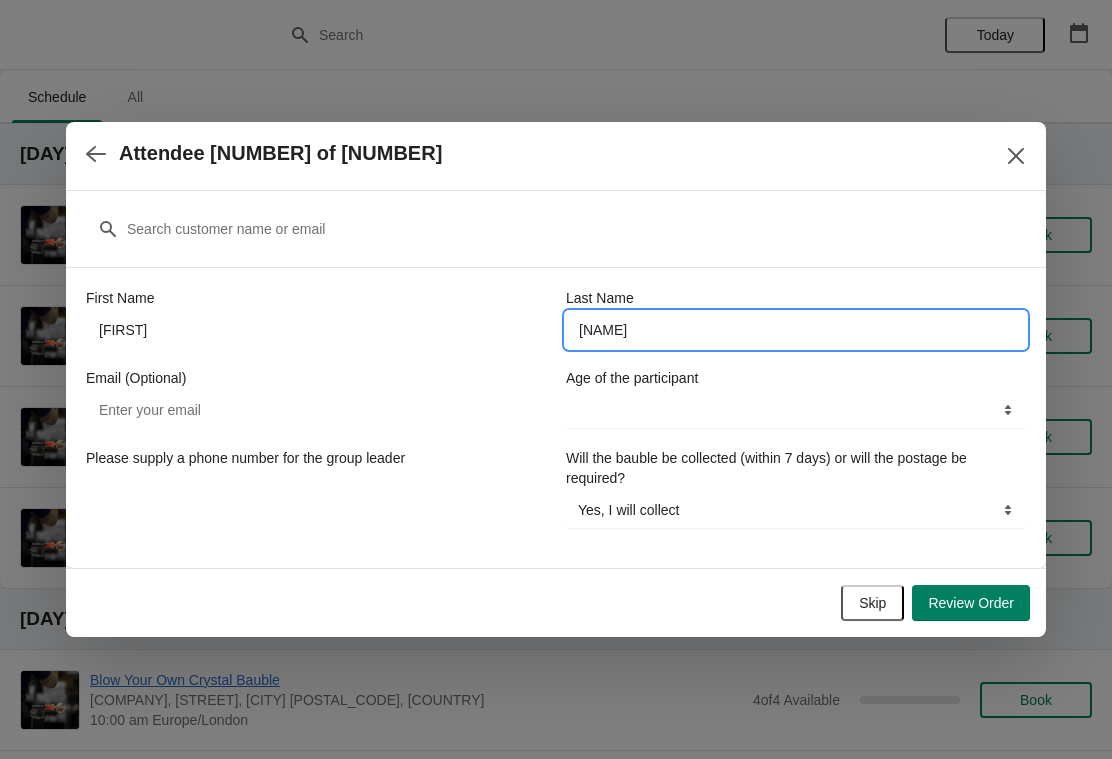 type on "[NAME]" 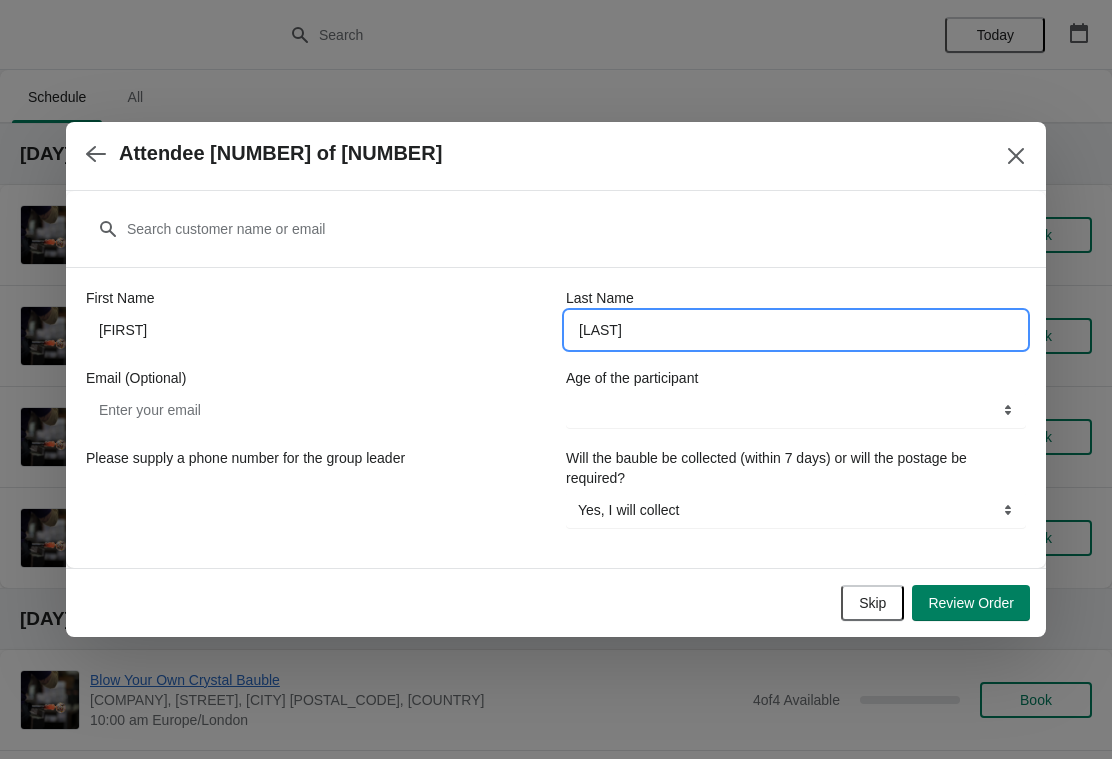 type on "[LAST]" 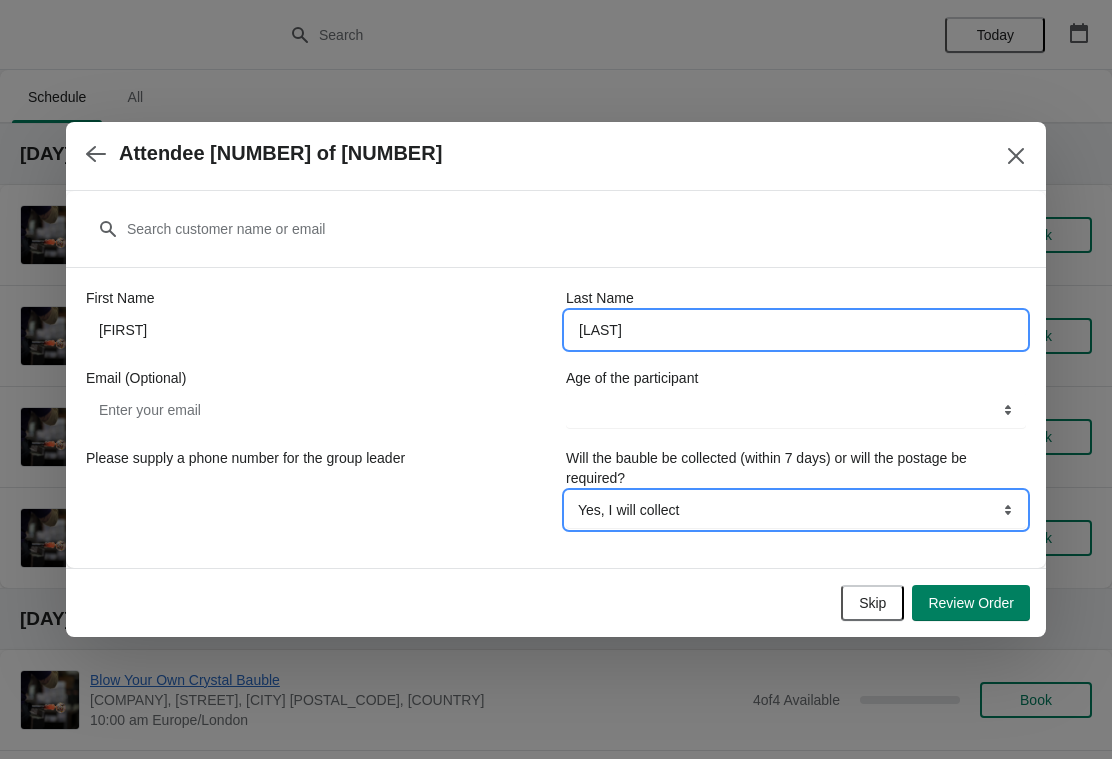 click on "Yes, I will collect No, I will require postage" at bounding box center [796, 510] 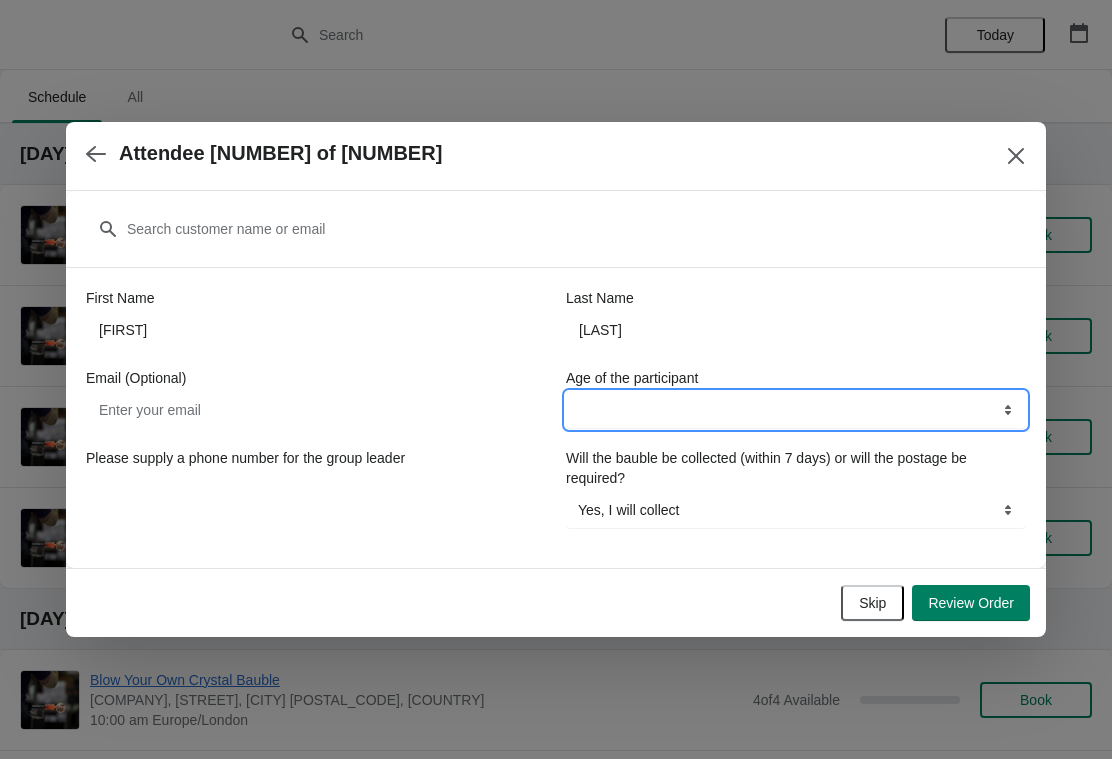 click on "[AGE] [AGE] [AGE]" at bounding box center [796, 410] 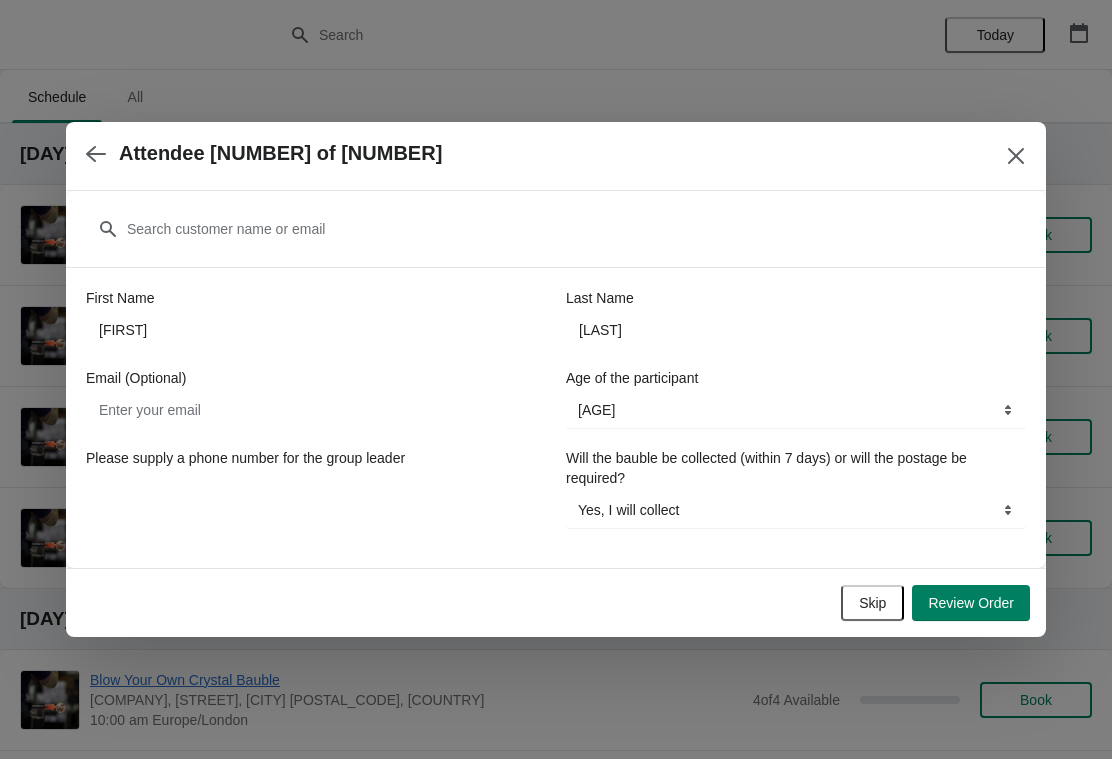 click on "Review Order" at bounding box center (971, 603) 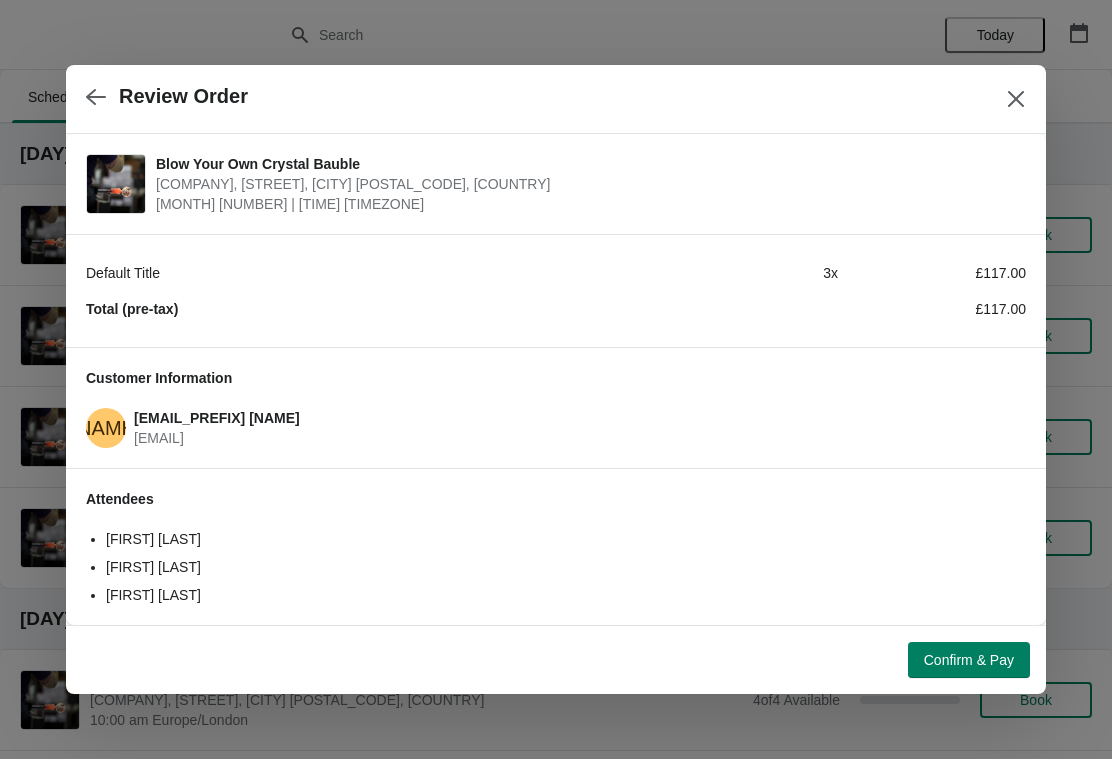 click on "Confirm & Pay" at bounding box center [969, 660] 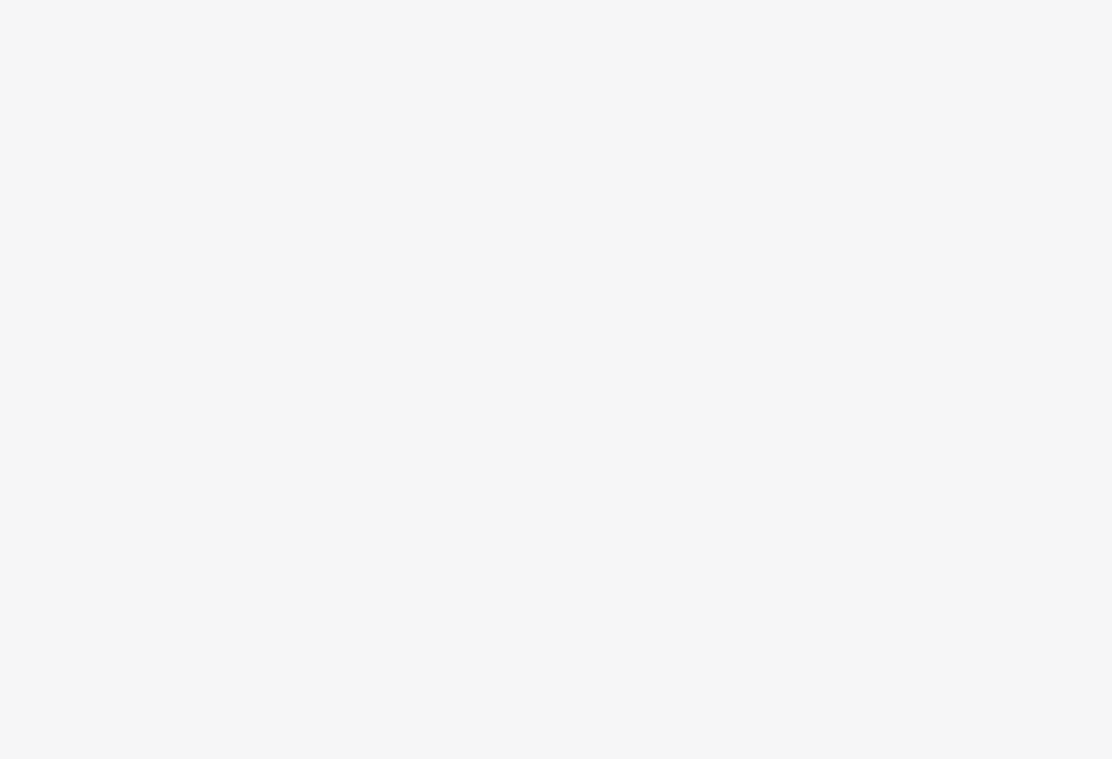 scroll, scrollTop: 0, scrollLeft: 0, axis: both 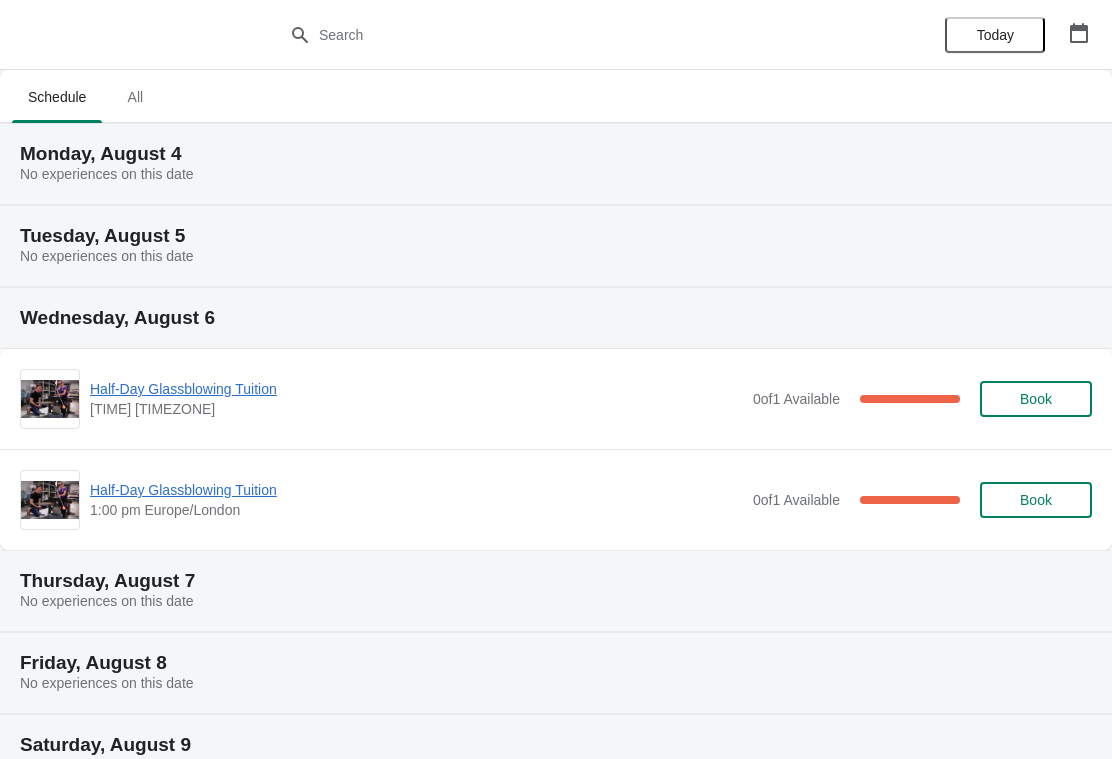 click 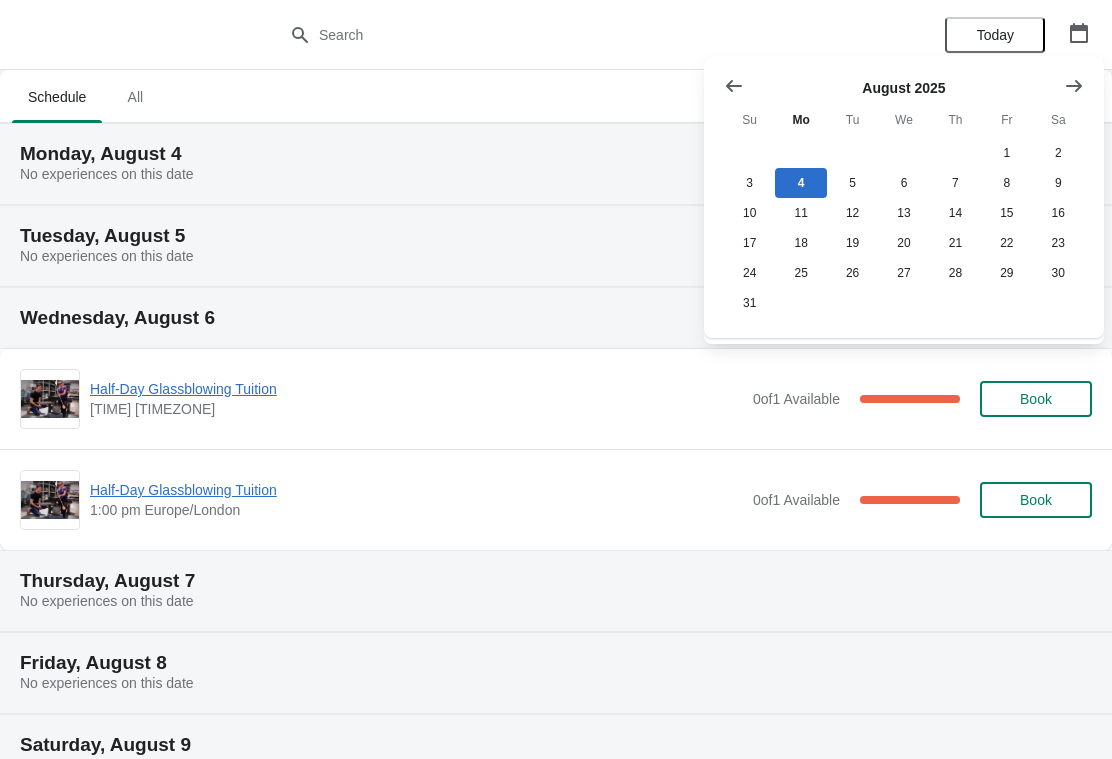 click 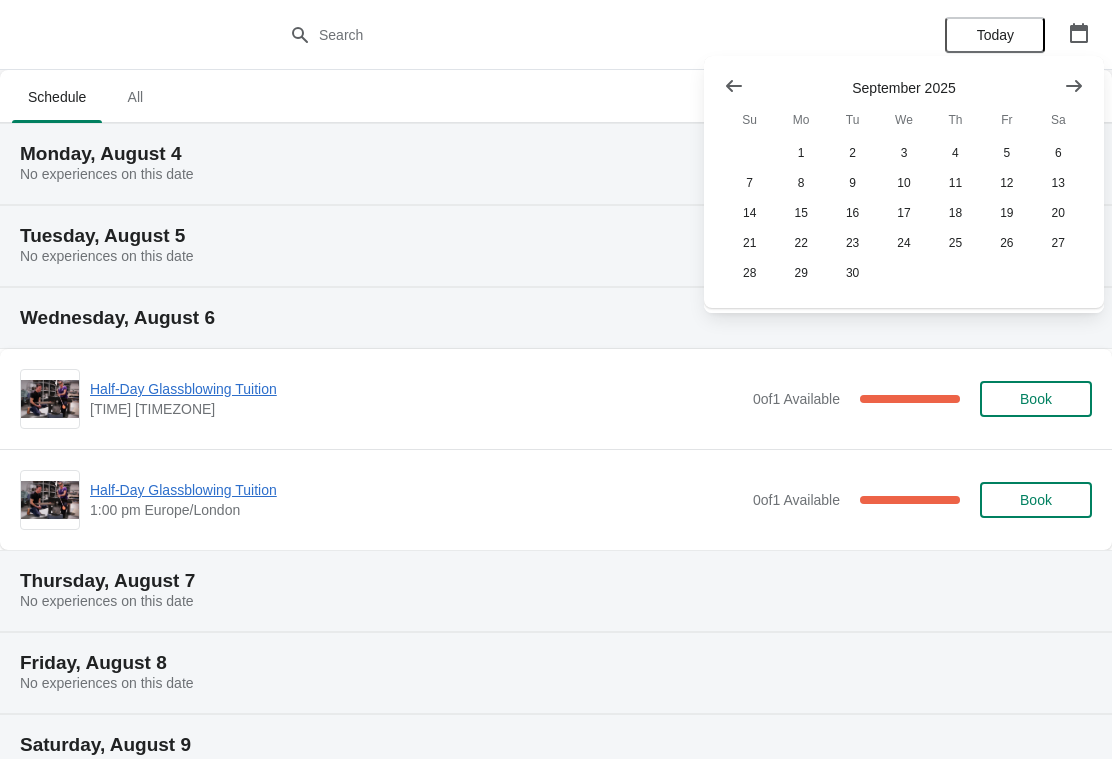 click 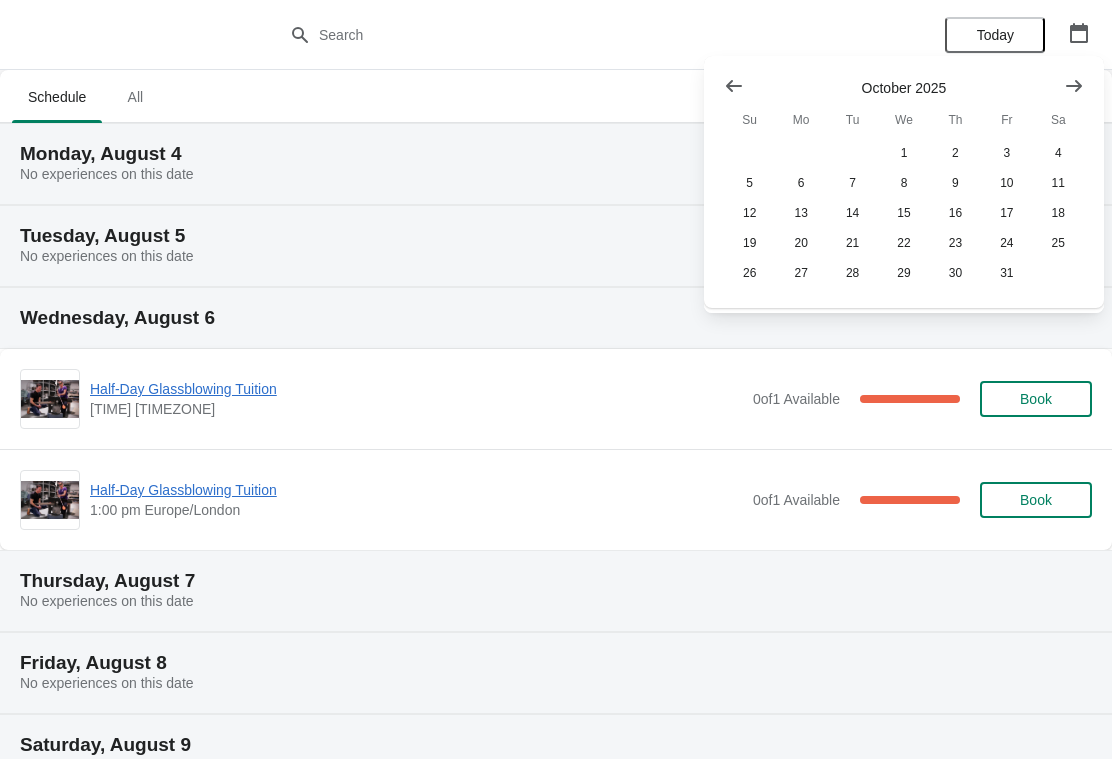 click 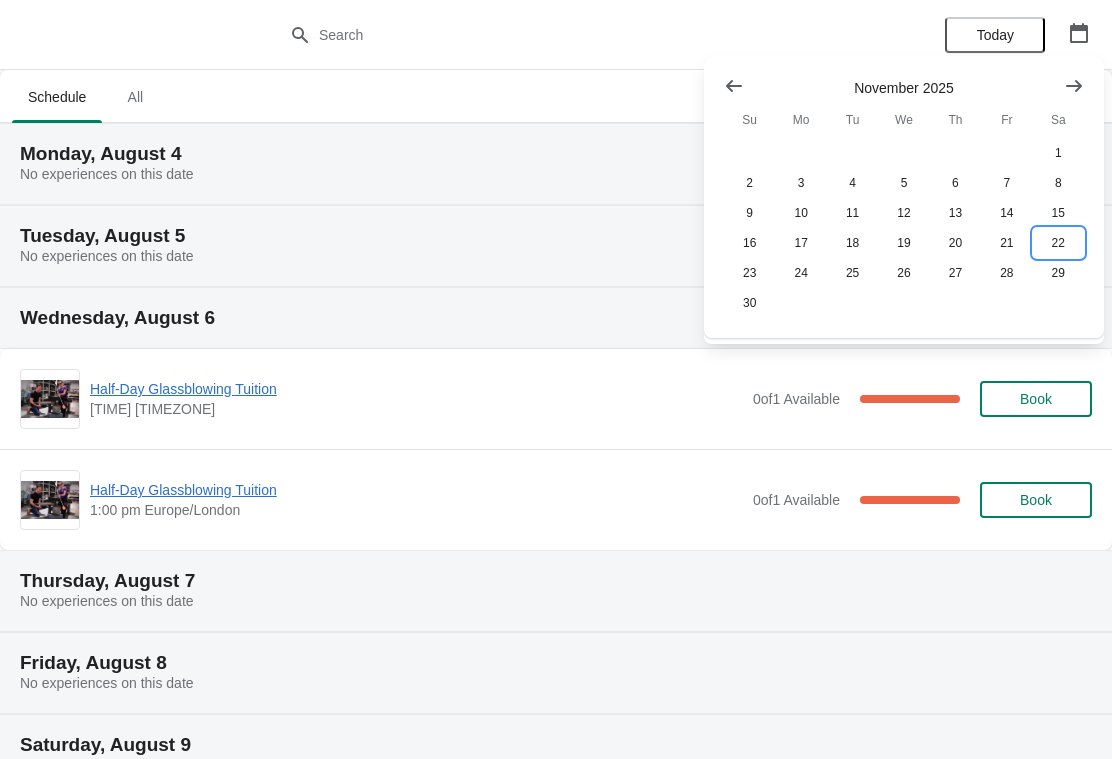click on "22" at bounding box center [1058, 243] 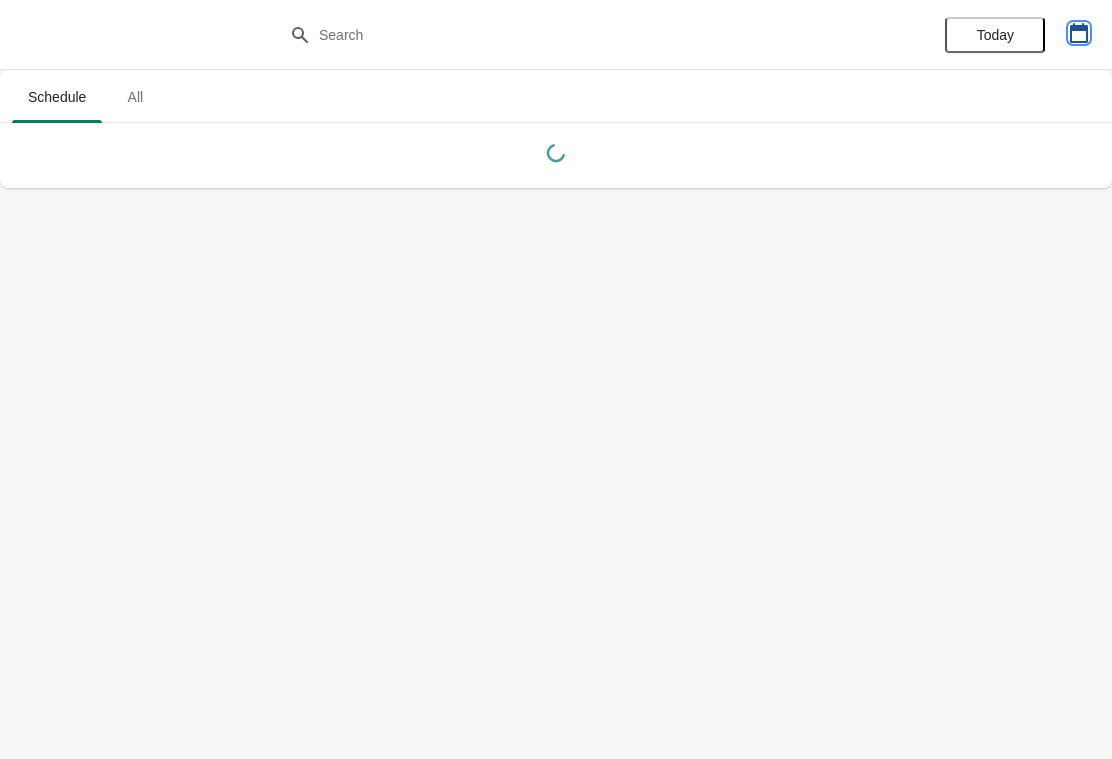 click 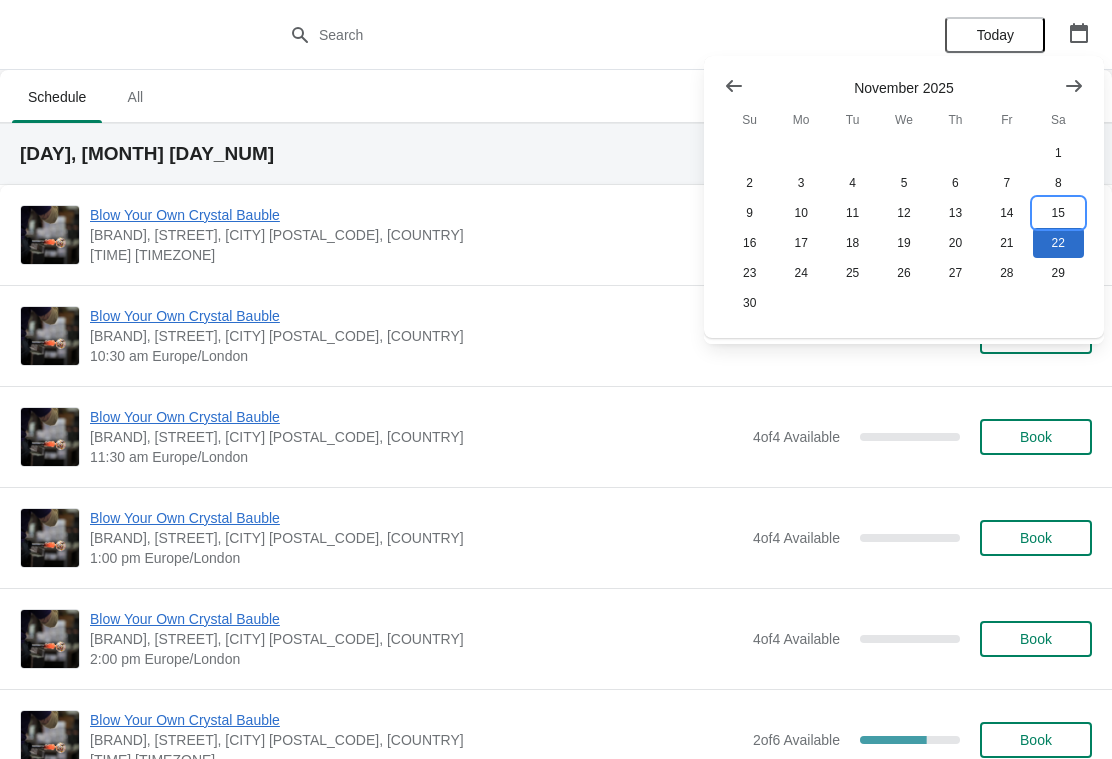 click on "15" at bounding box center [1058, 213] 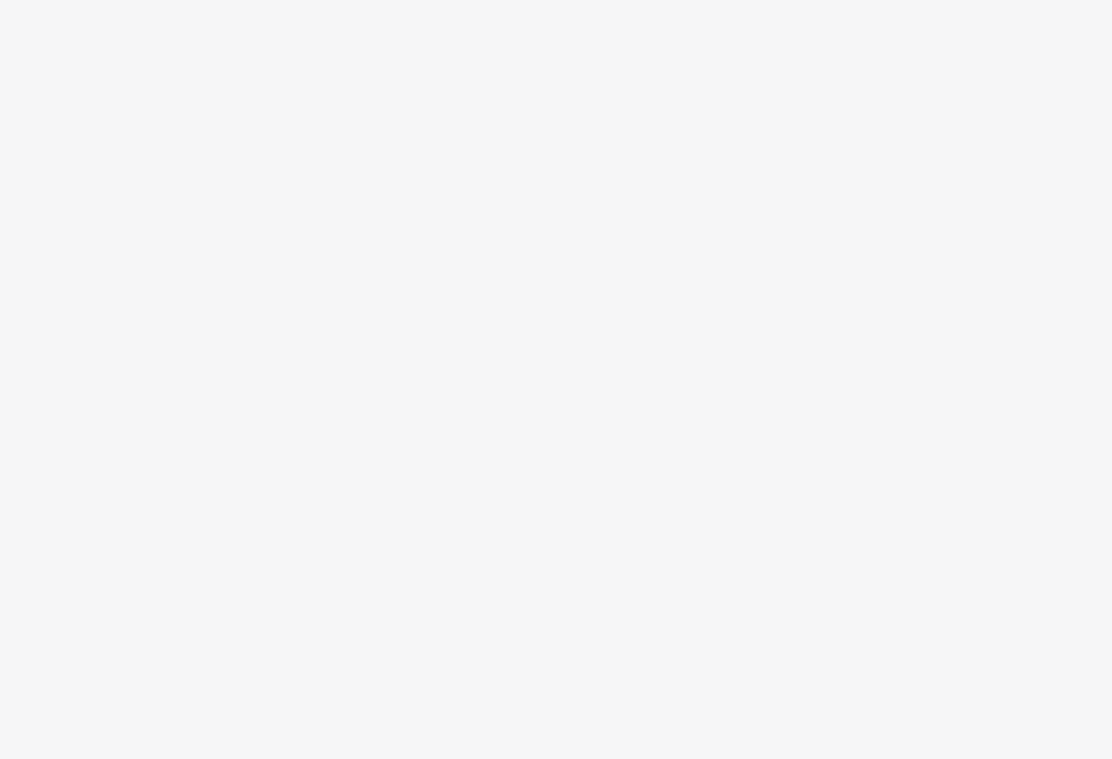 scroll, scrollTop: 0, scrollLeft: 0, axis: both 